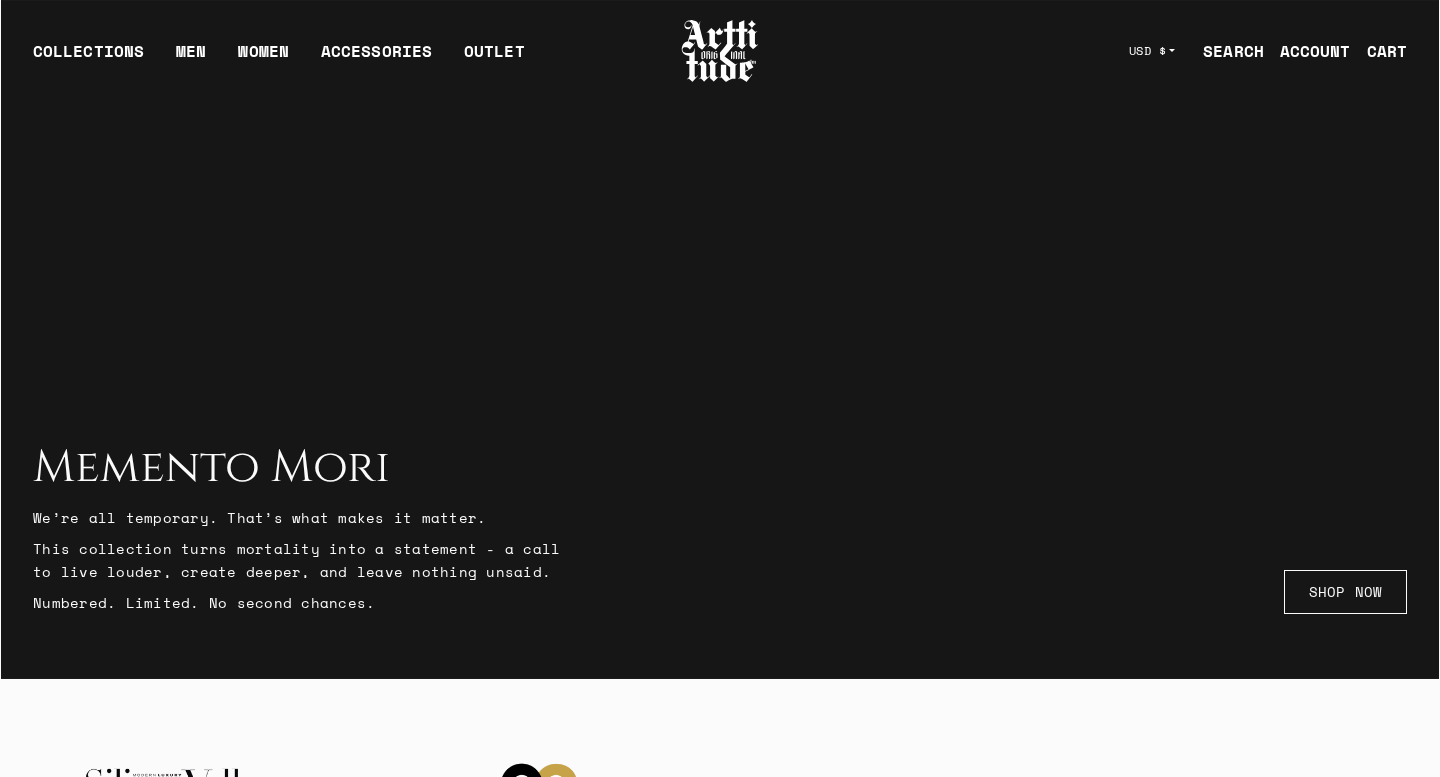 scroll, scrollTop: 0, scrollLeft: 0, axis: both 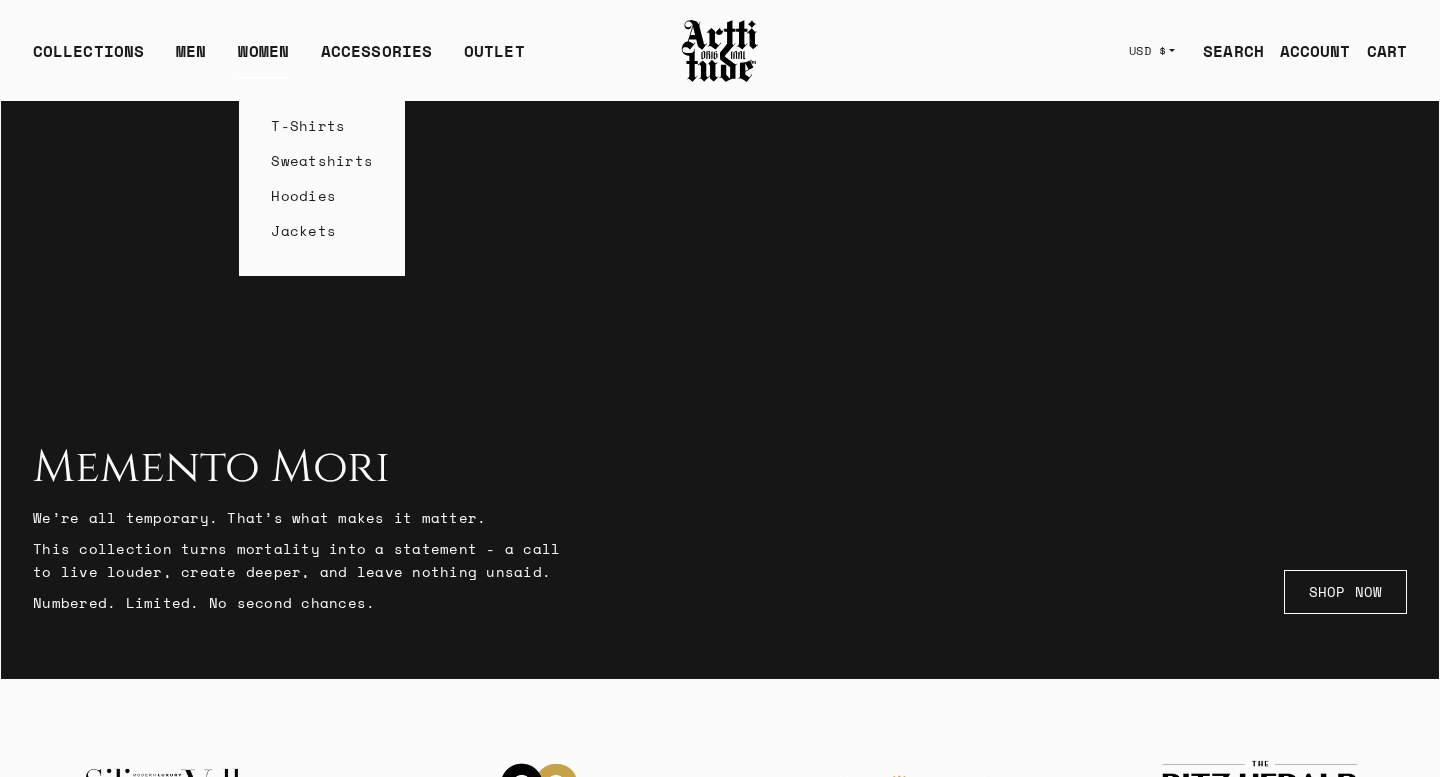 click on "Sweatshirts" at bounding box center [322, 160] 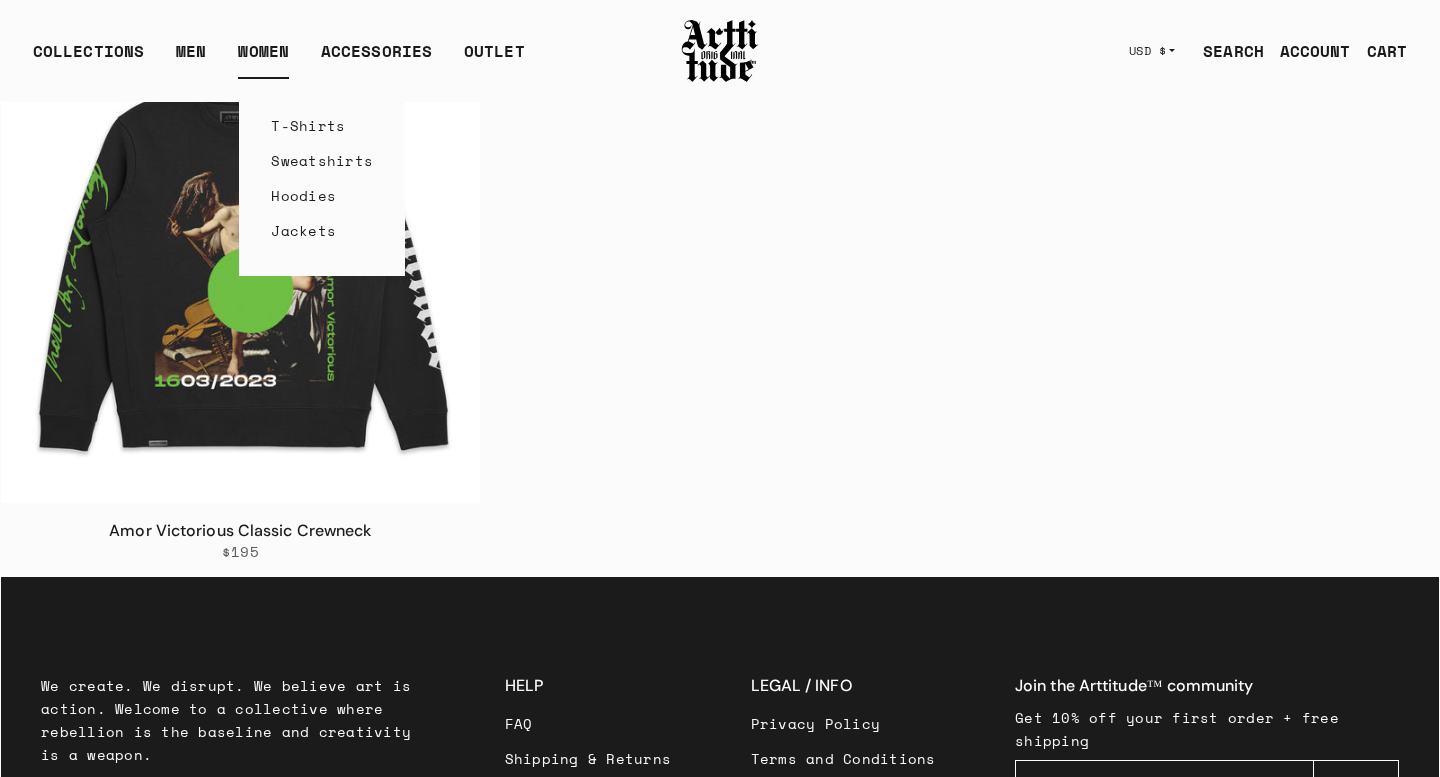 scroll, scrollTop: 3061, scrollLeft: 0, axis: vertical 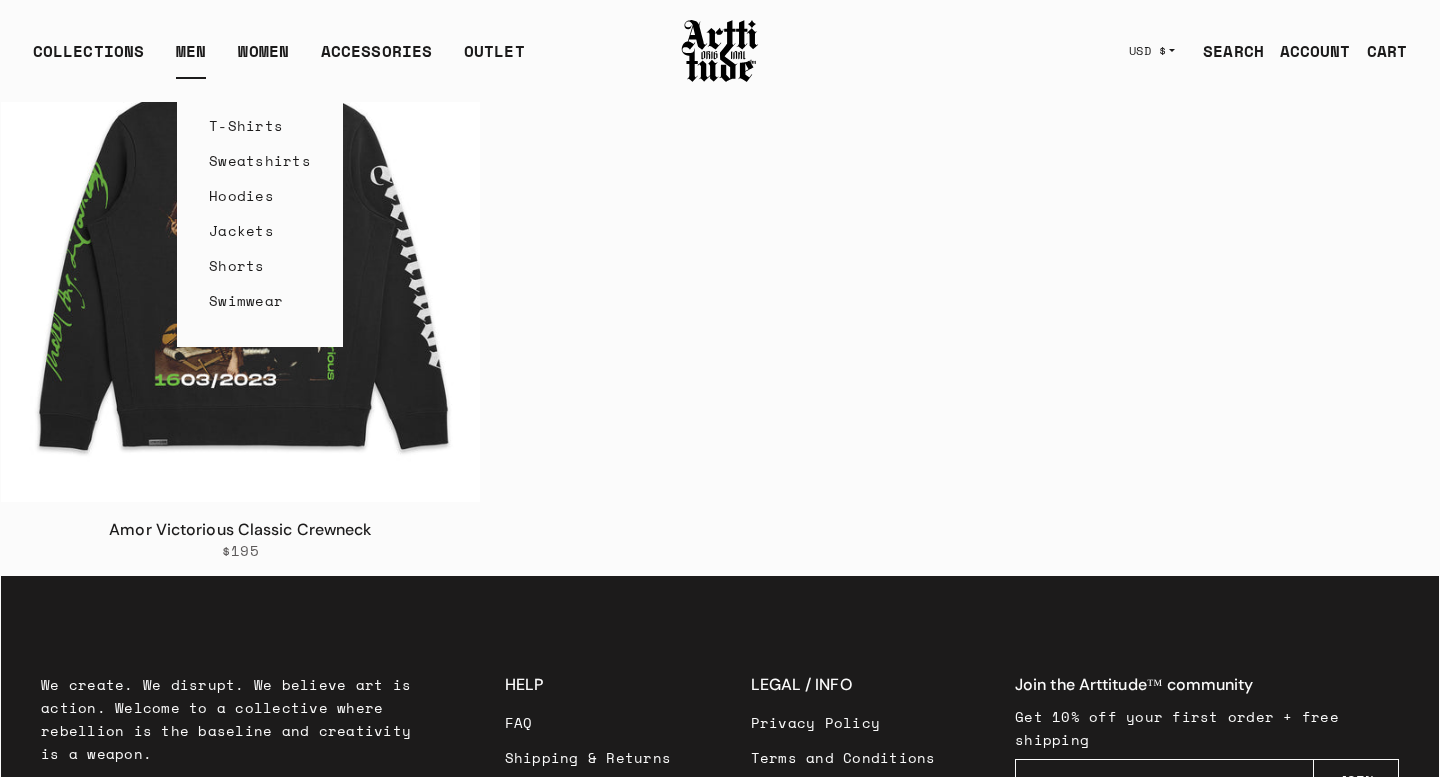 click on "Shorts" at bounding box center [260, 265] 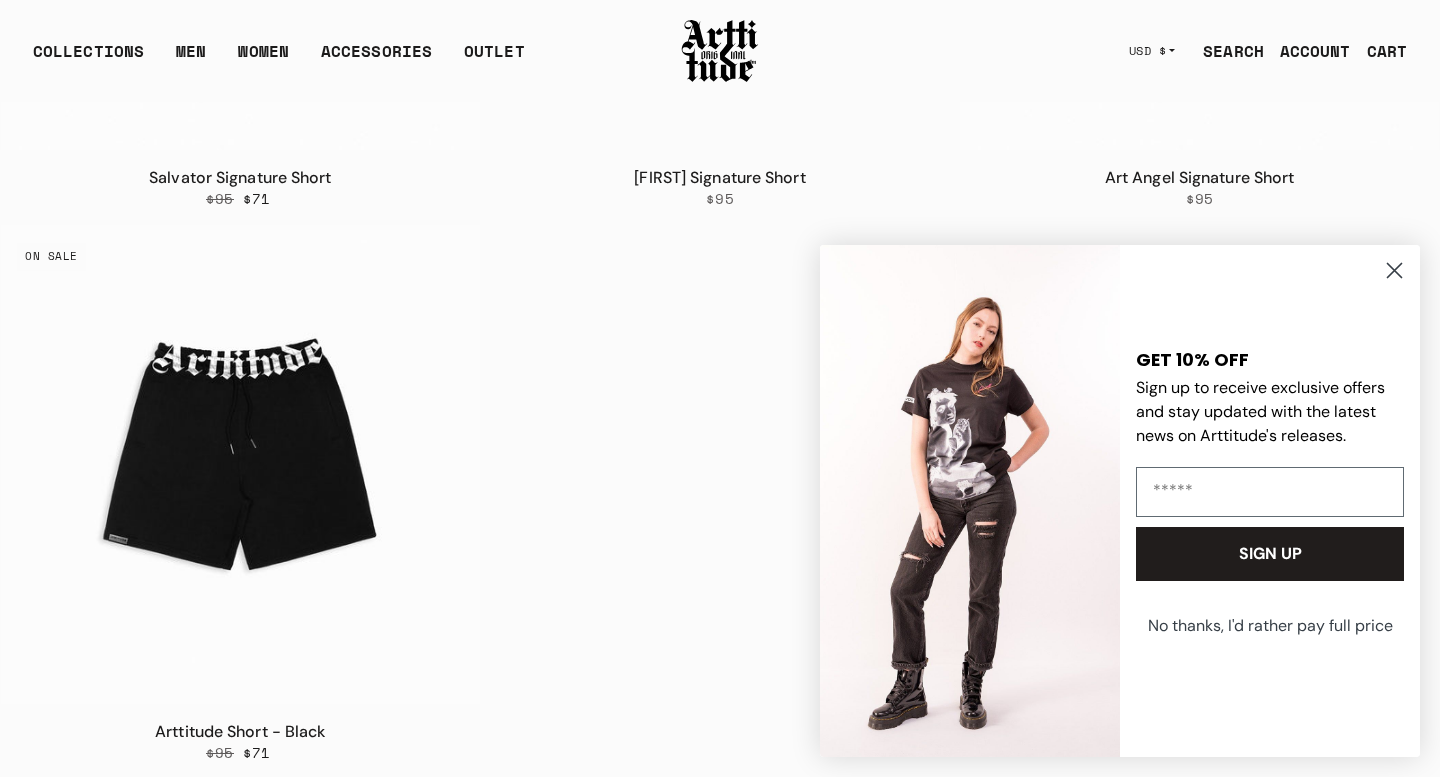 scroll, scrollTop: 1502, scrollLeft: 0, axis: vertical 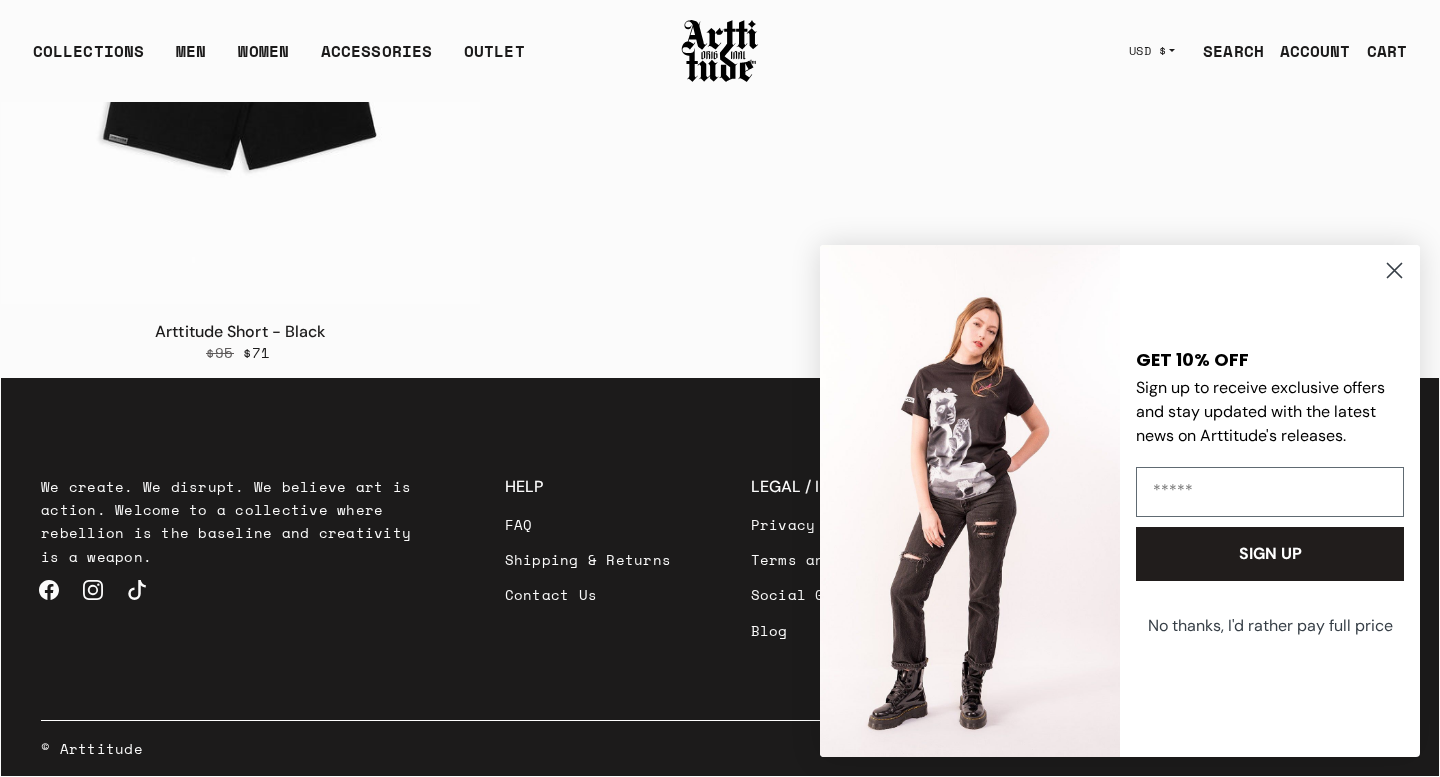click at bounding box center (93, 590) 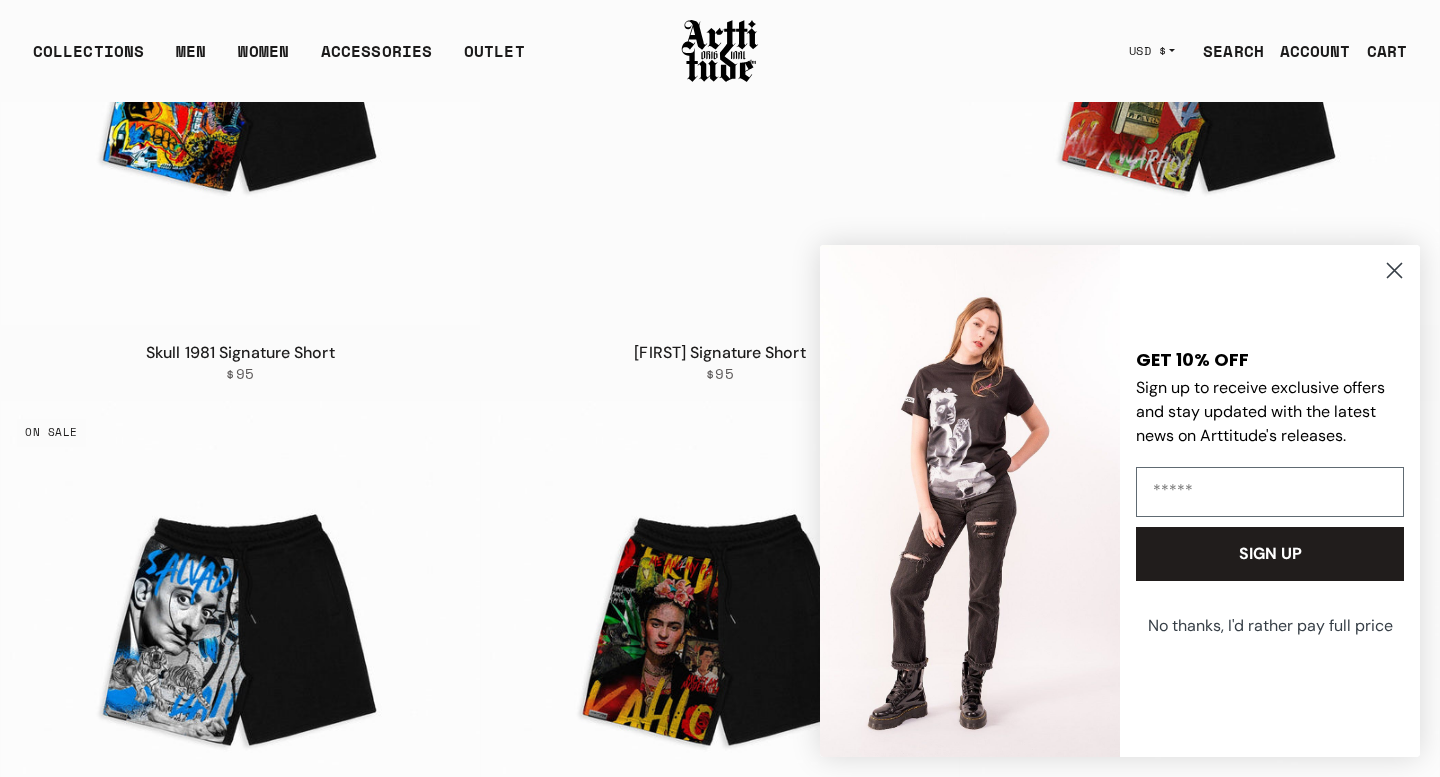 scroll, scrollTop: 0, scrollLeft: 0, axis: both 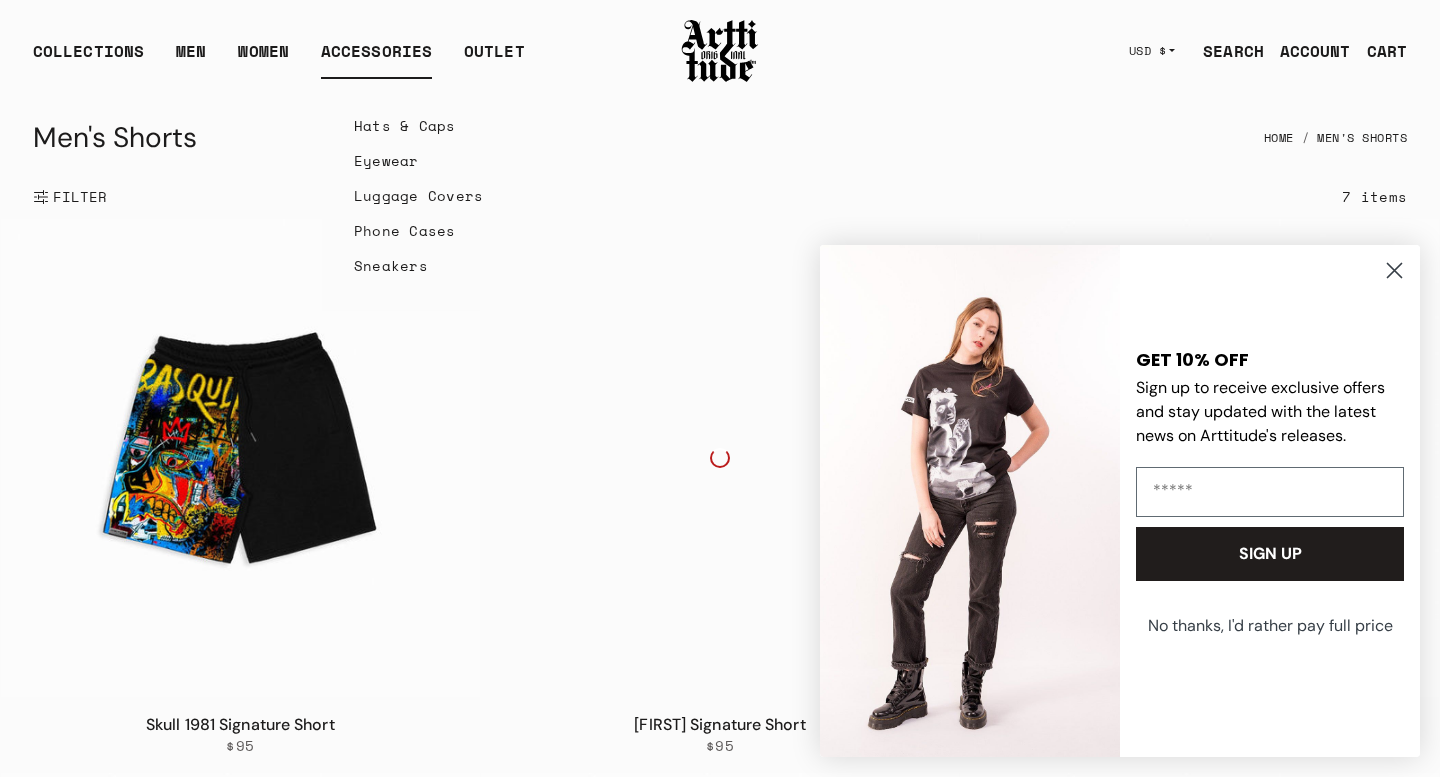 click on "Eyewear" at bounding box center (419, 160) 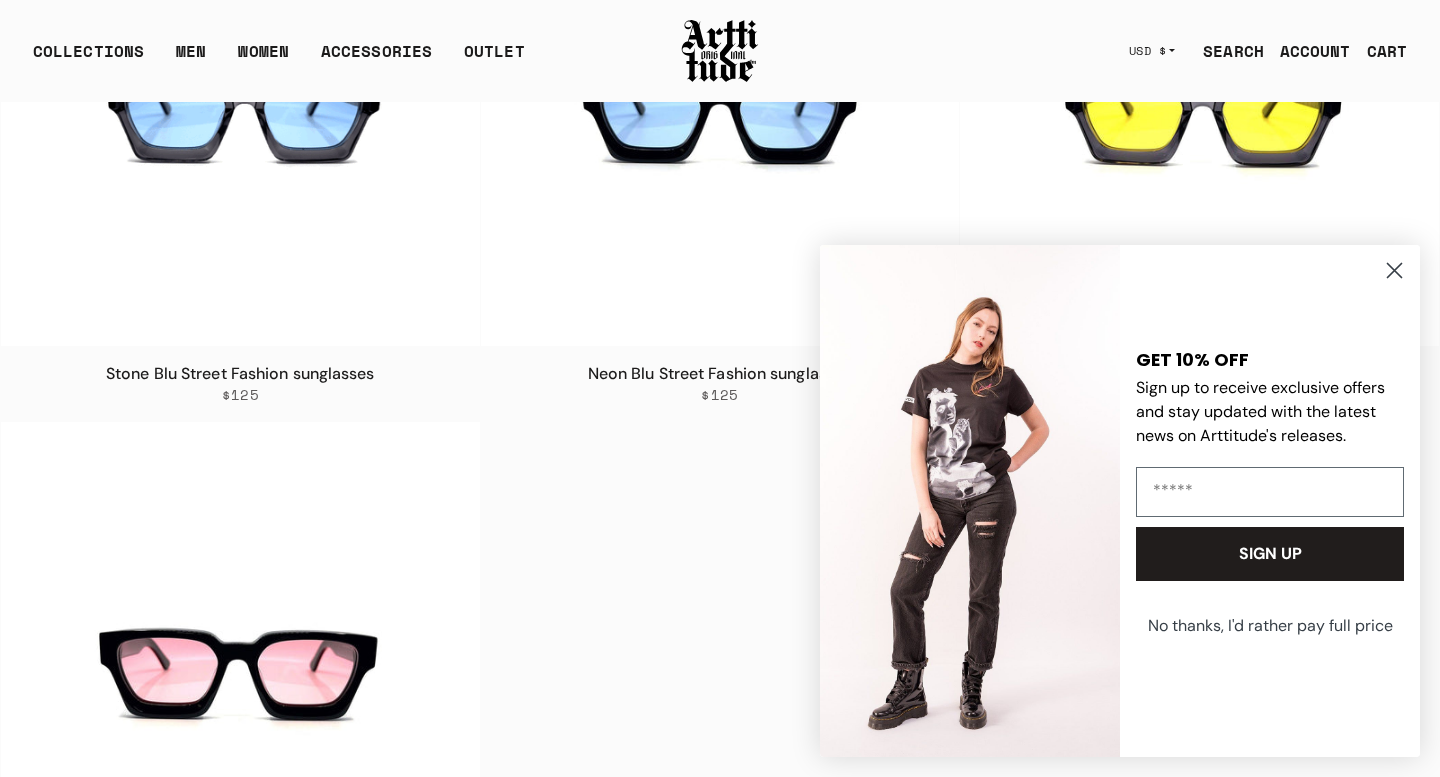 scroll, scrollTop: 335, scrollLeft: 0, axis: vertical 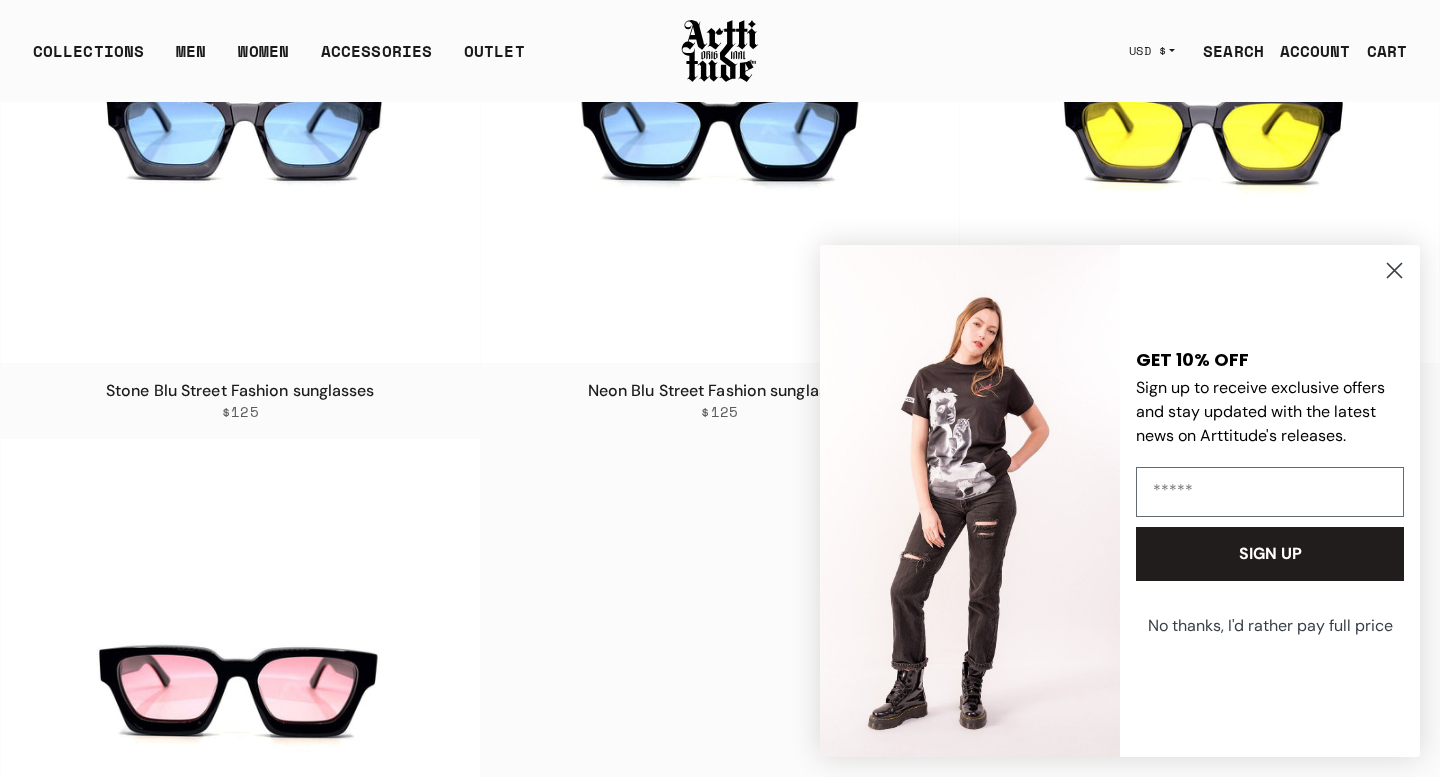 click at bounding box center [1394, 270] 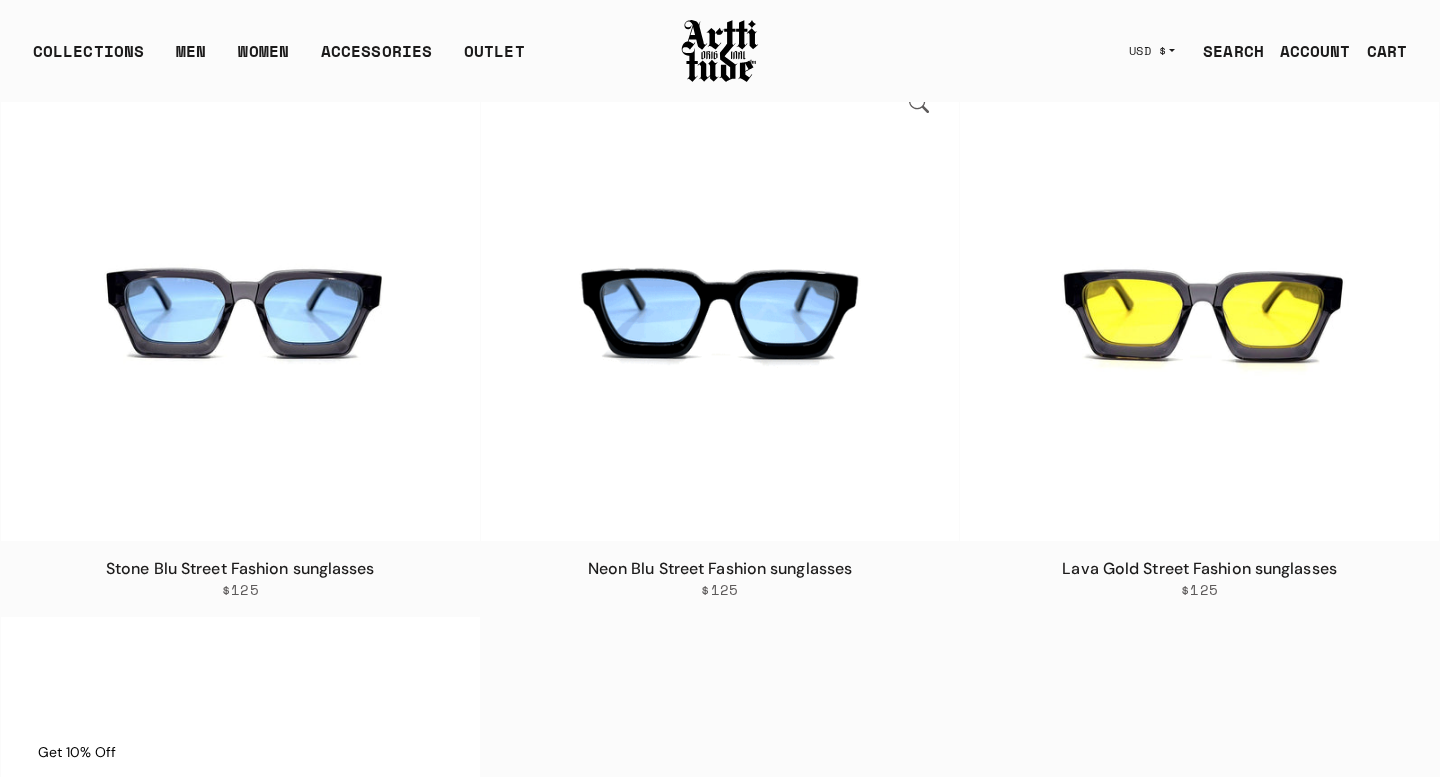 scroll, scrollTop: 0, scrollLeft: 0, axis: both 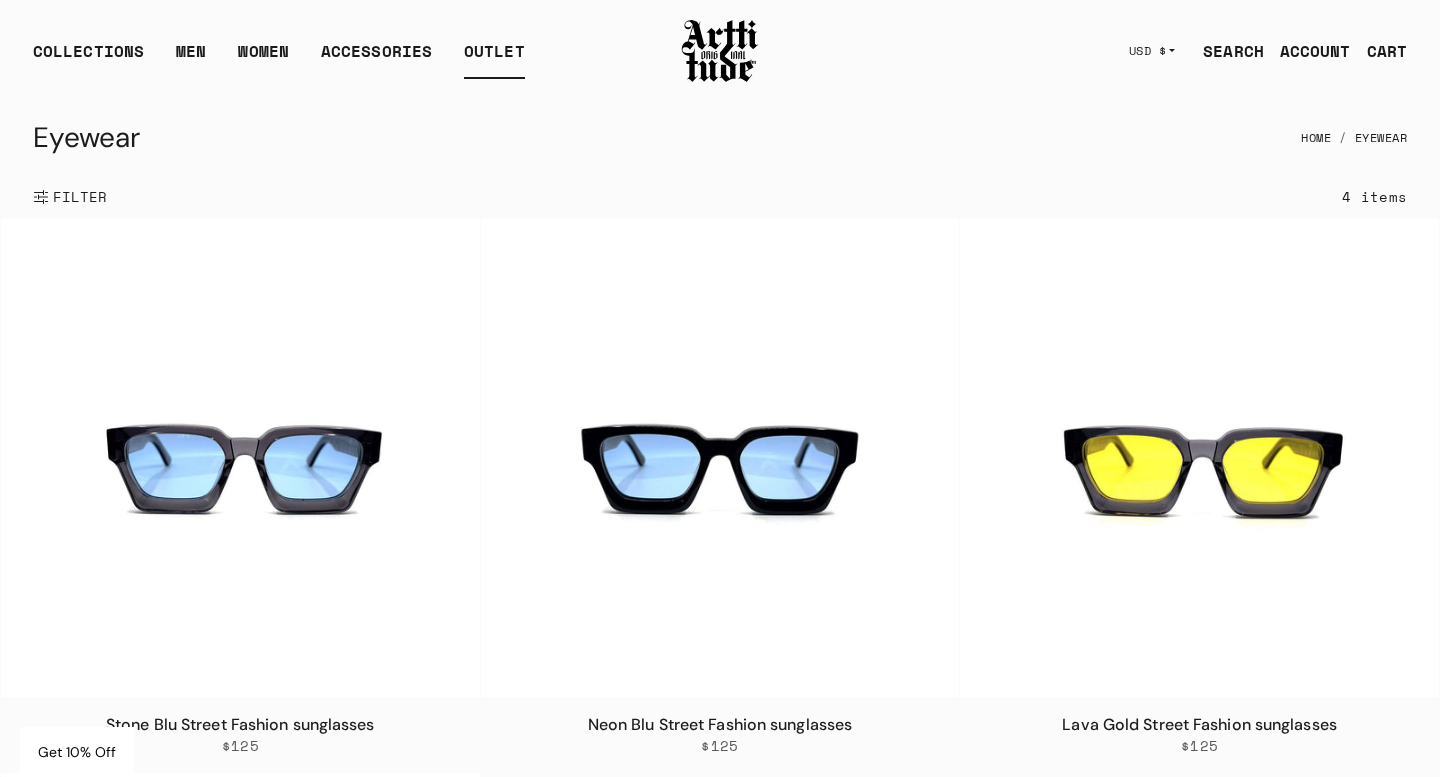 click on "OUTLET" at bounding box center (494, 59) 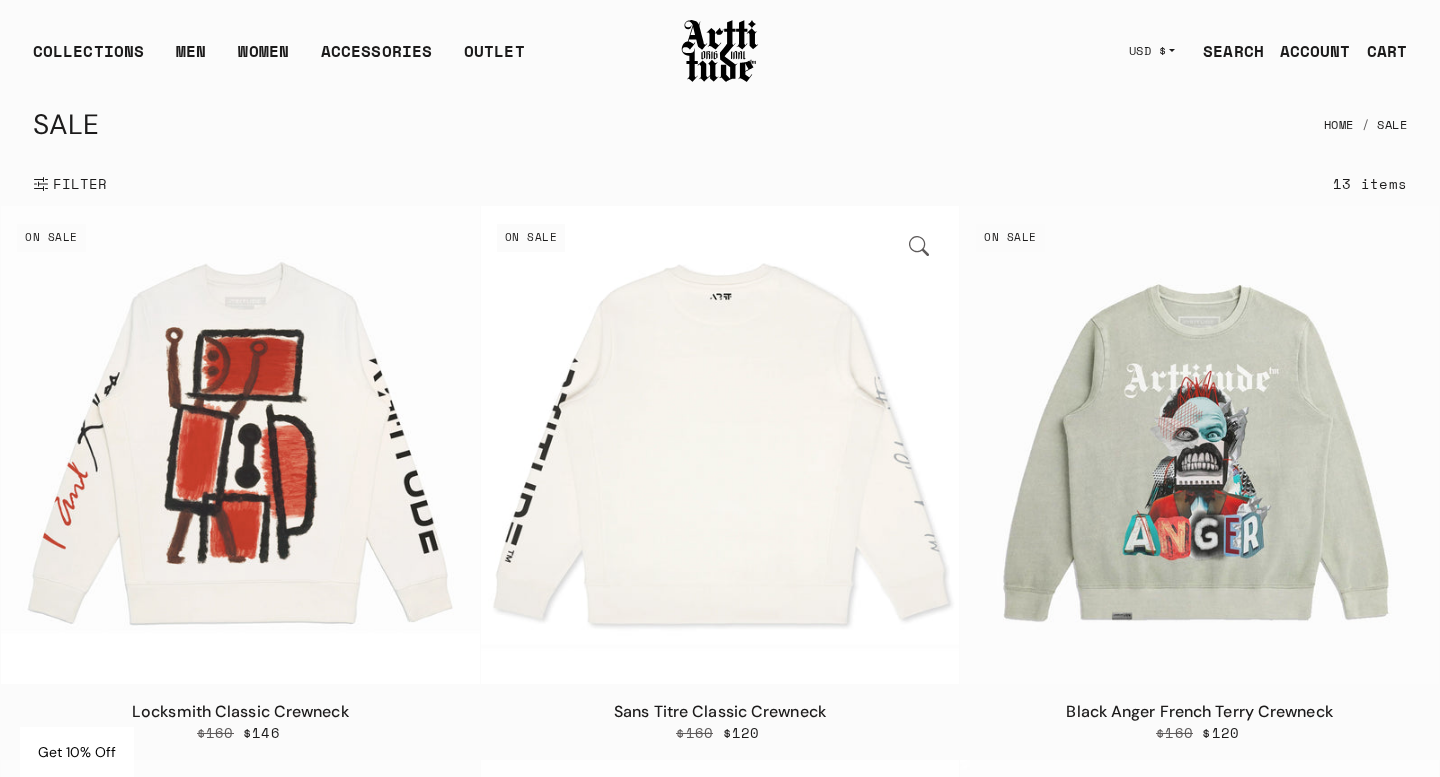 scroll, scrollTop: 0, scrollLeft: 0, axis: both 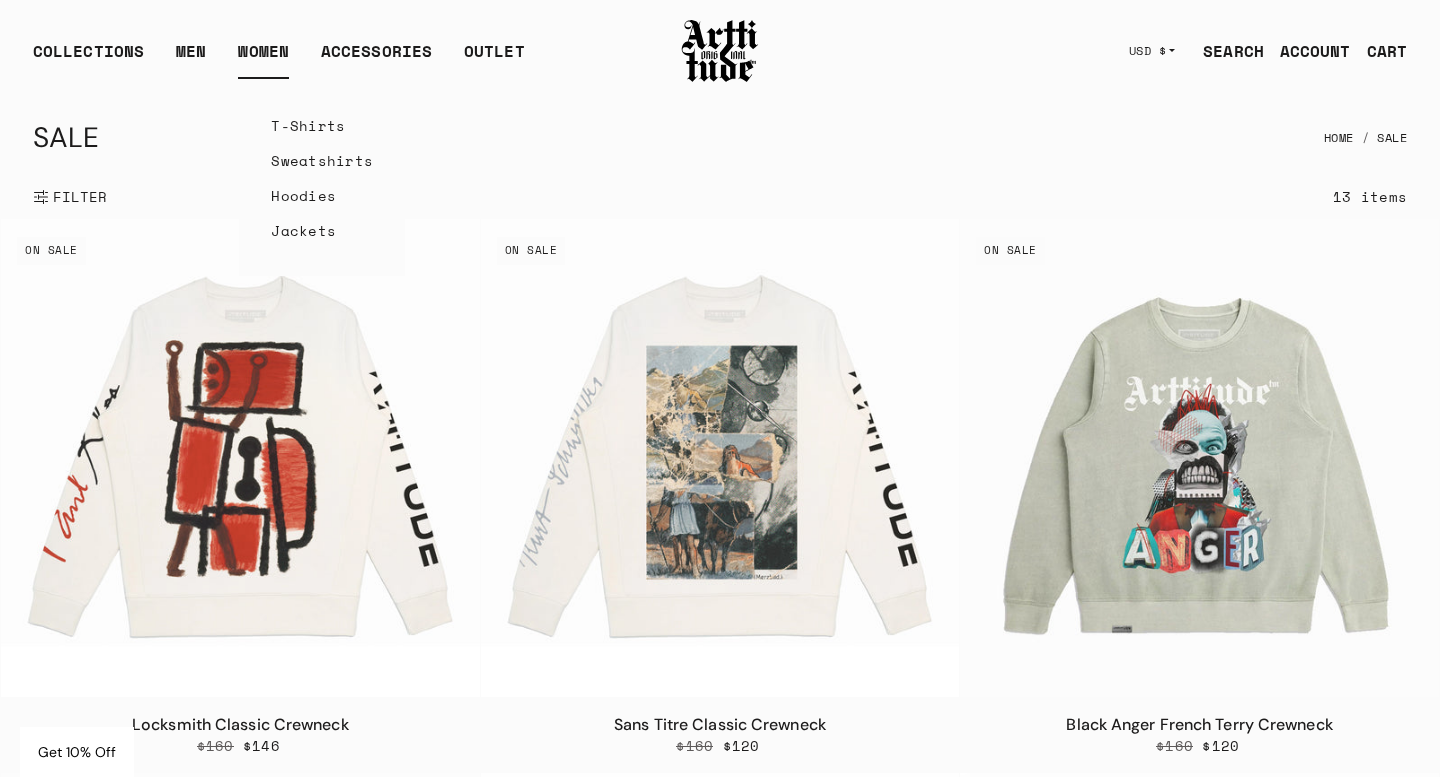 click on "Sweatshirts" at bounding box center [322, 160] 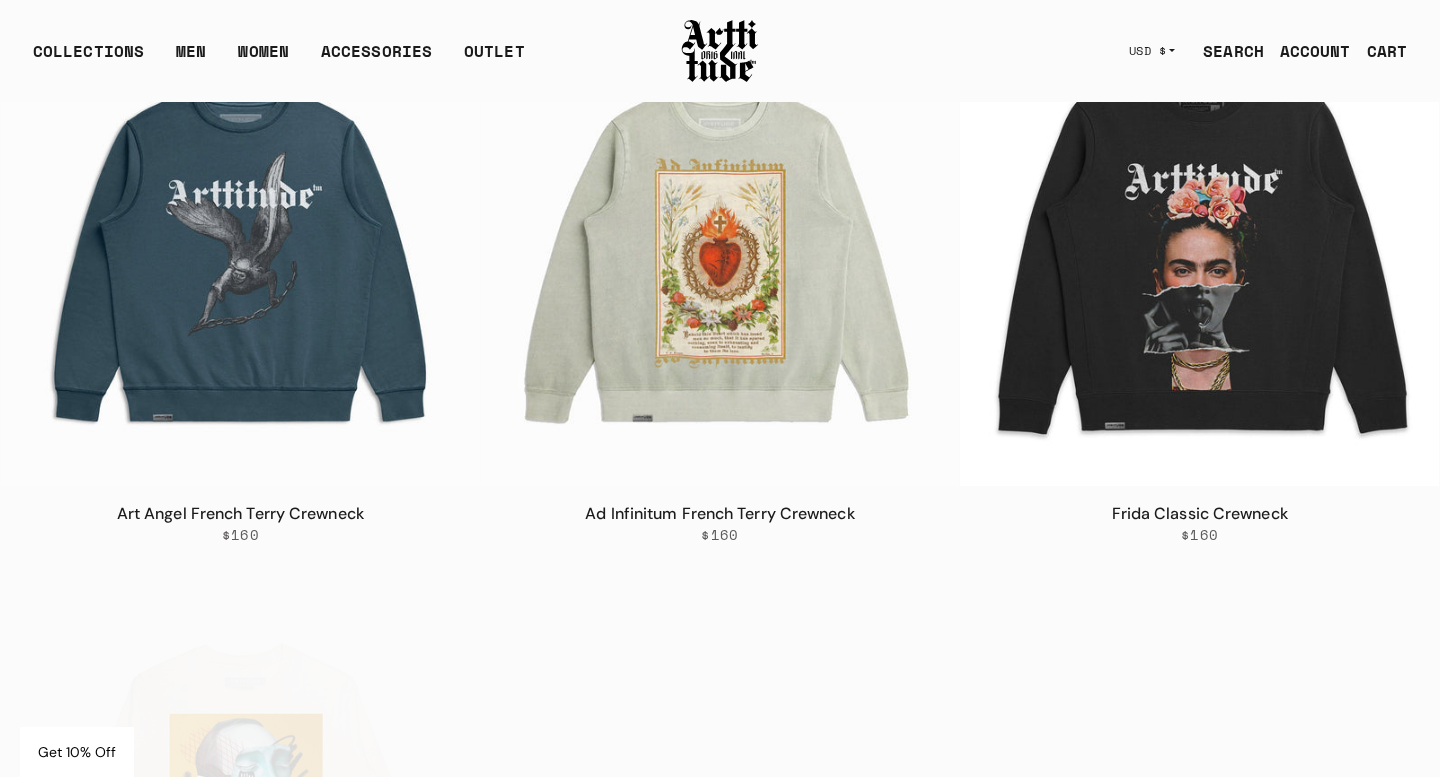 scroll, scrollTop: 1419, scrollLeft: 0, axis: vertical 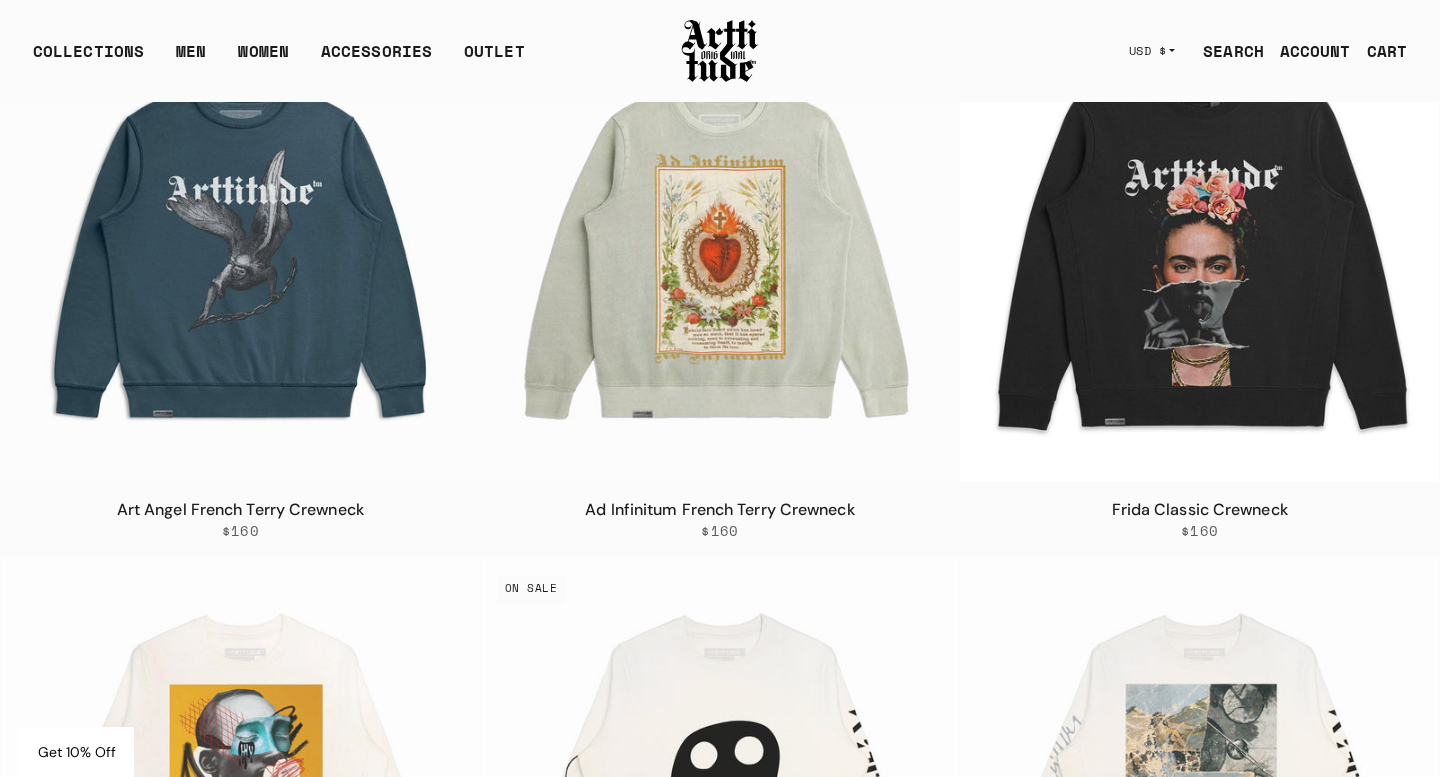 click at bounding box center [720, 243] 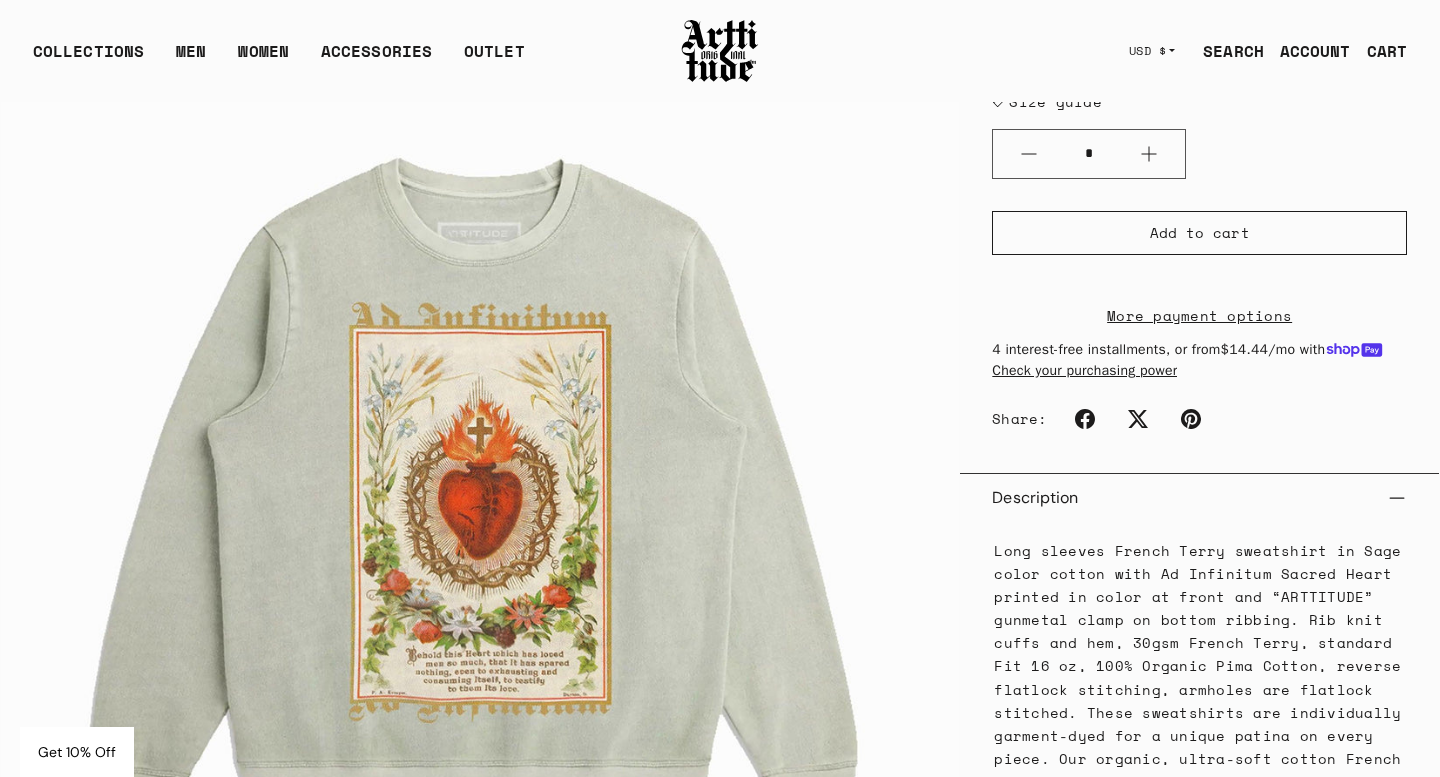 scroll, scrollTop: 0, scrollLeft: 0, axis: both 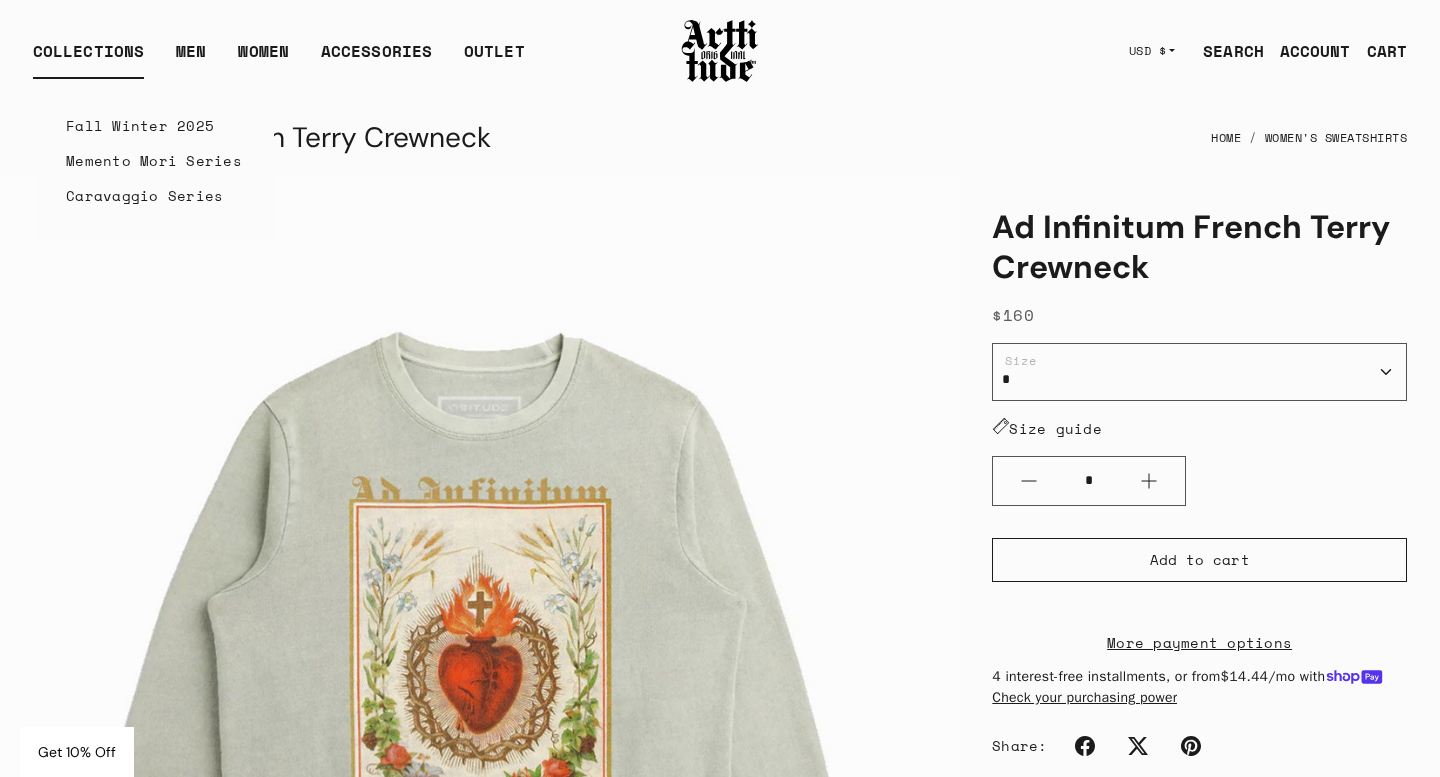click on "Memento Mori Series" at bounding box center [154, 160] 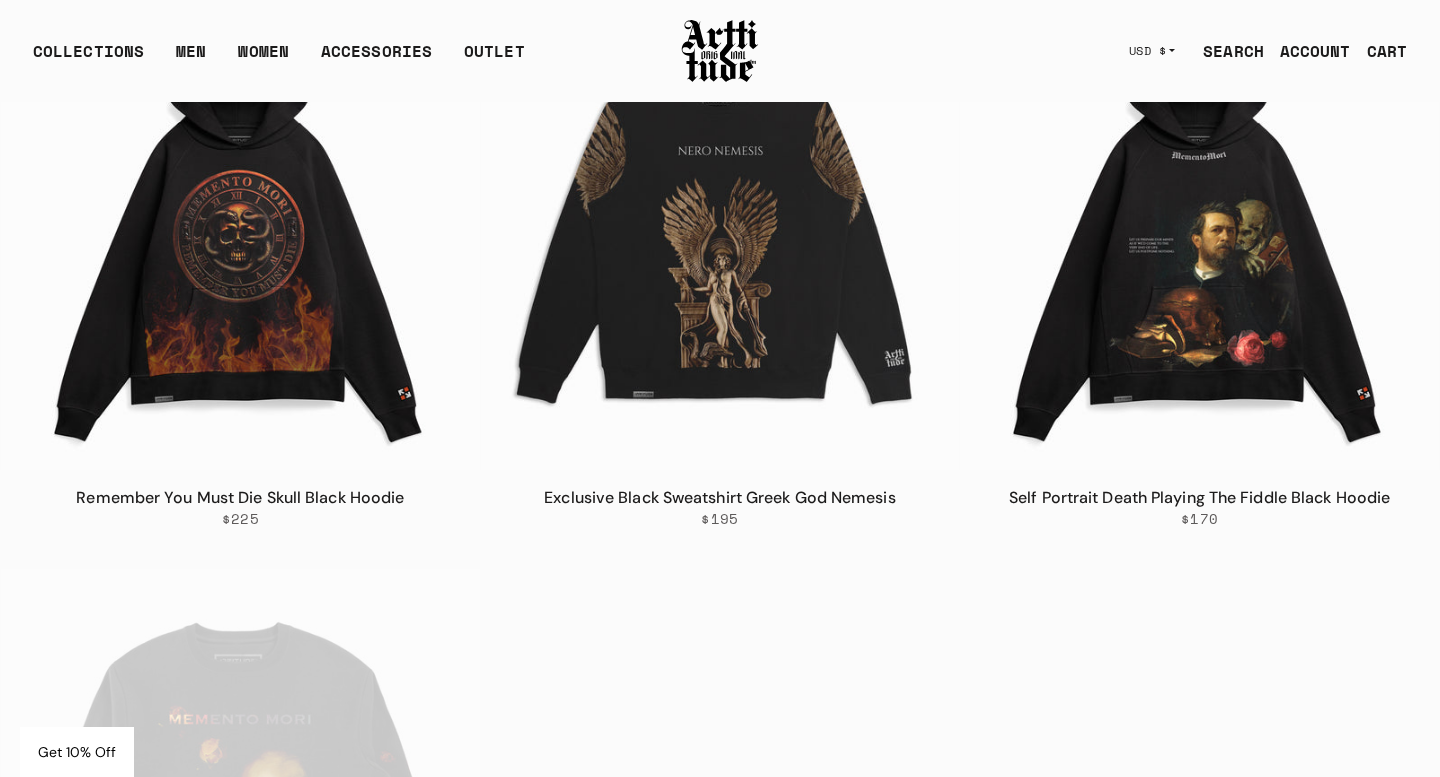 scroll, scrollTop: 474, scrollLeft: 0, axis: vertical 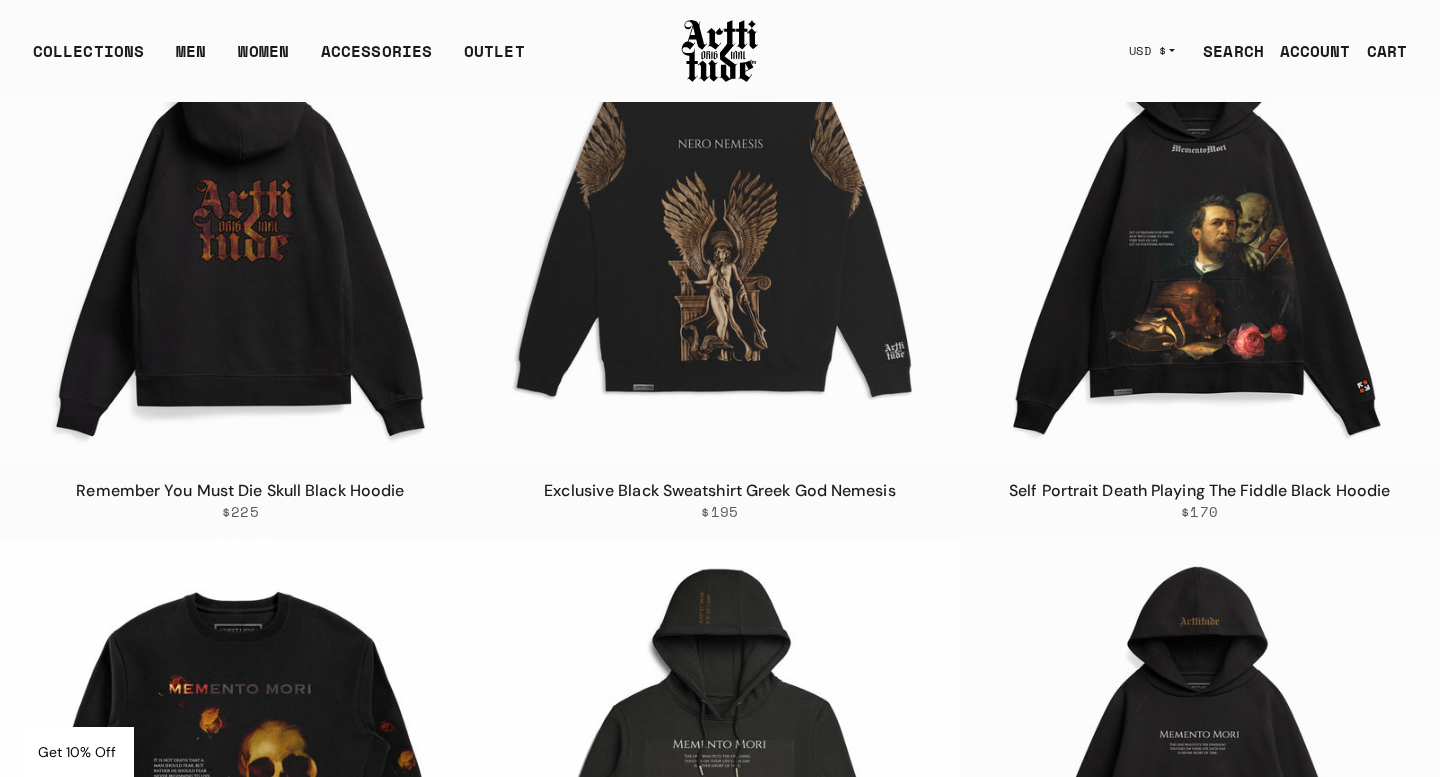 click at bounding box center (240, 224) 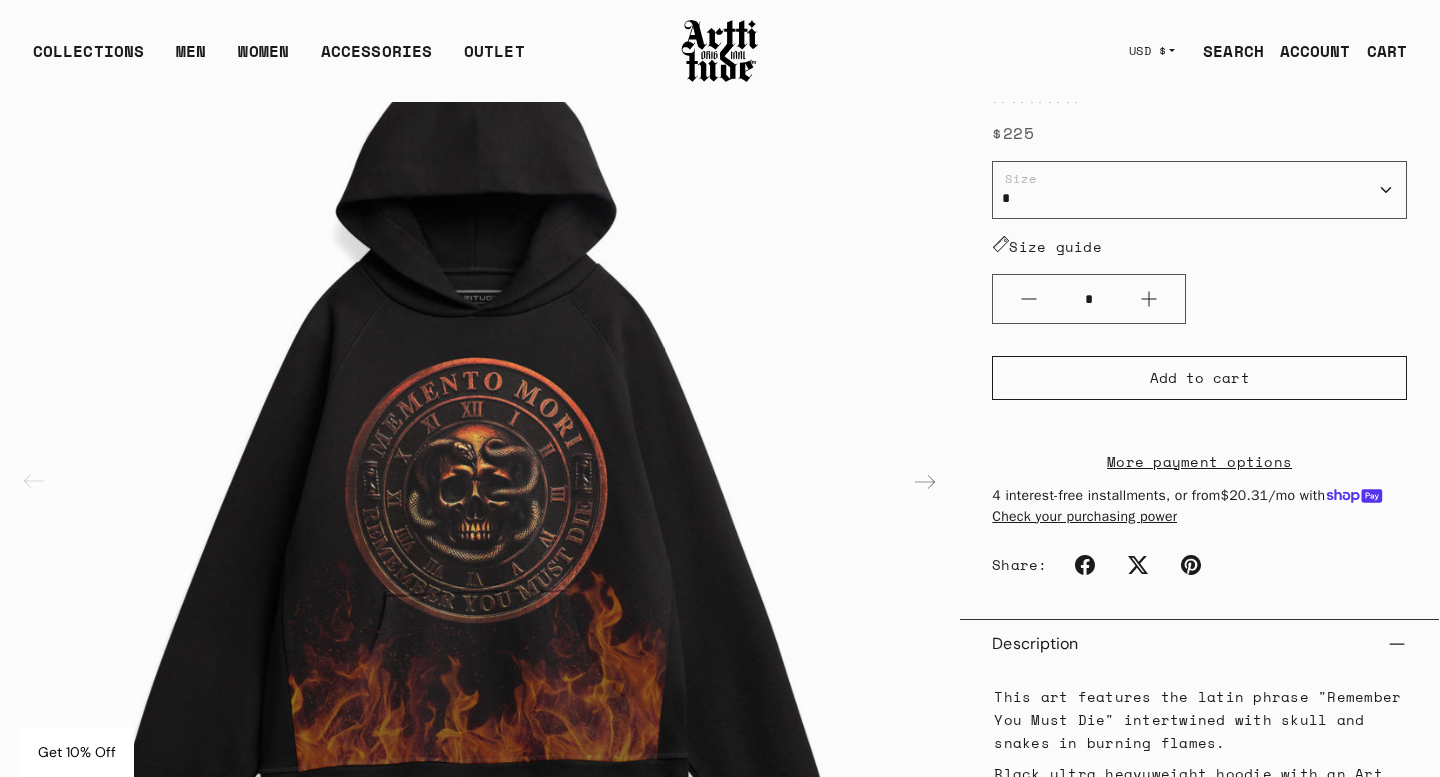 scroll, scrollTop: 198, scrollLeft: 0, axis: vertical 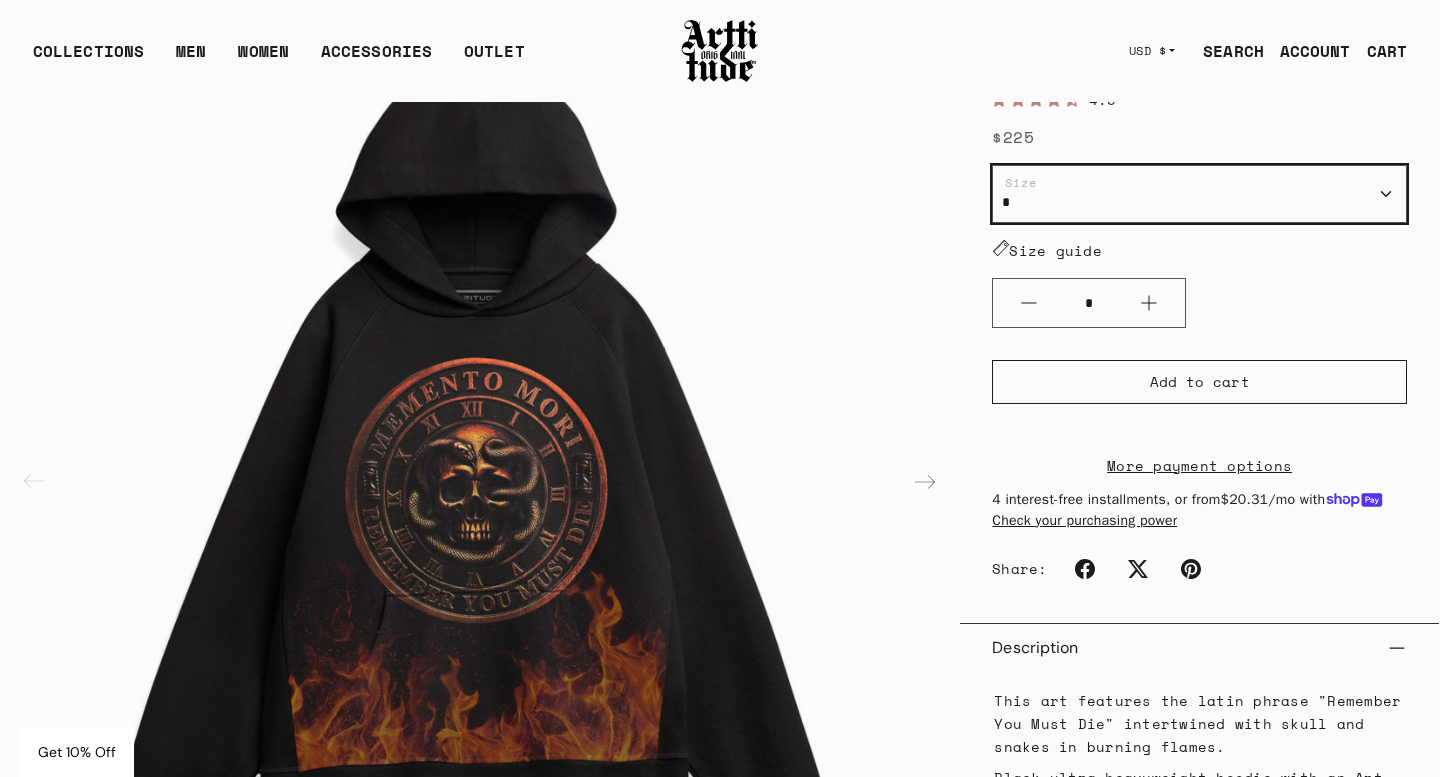 click on "* * * ** ***" at bounding box center (1199, 194) 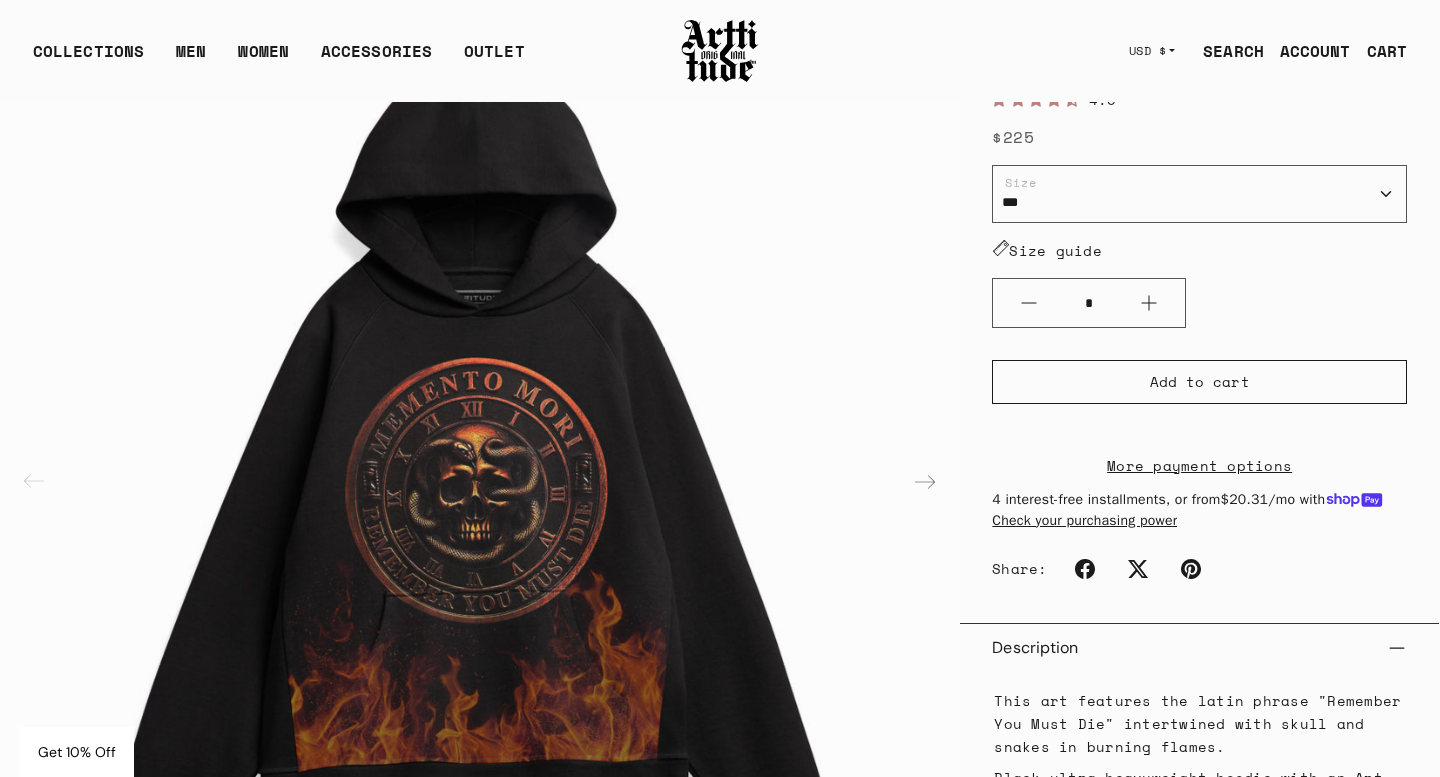 click at bounding box center (1149, 303) 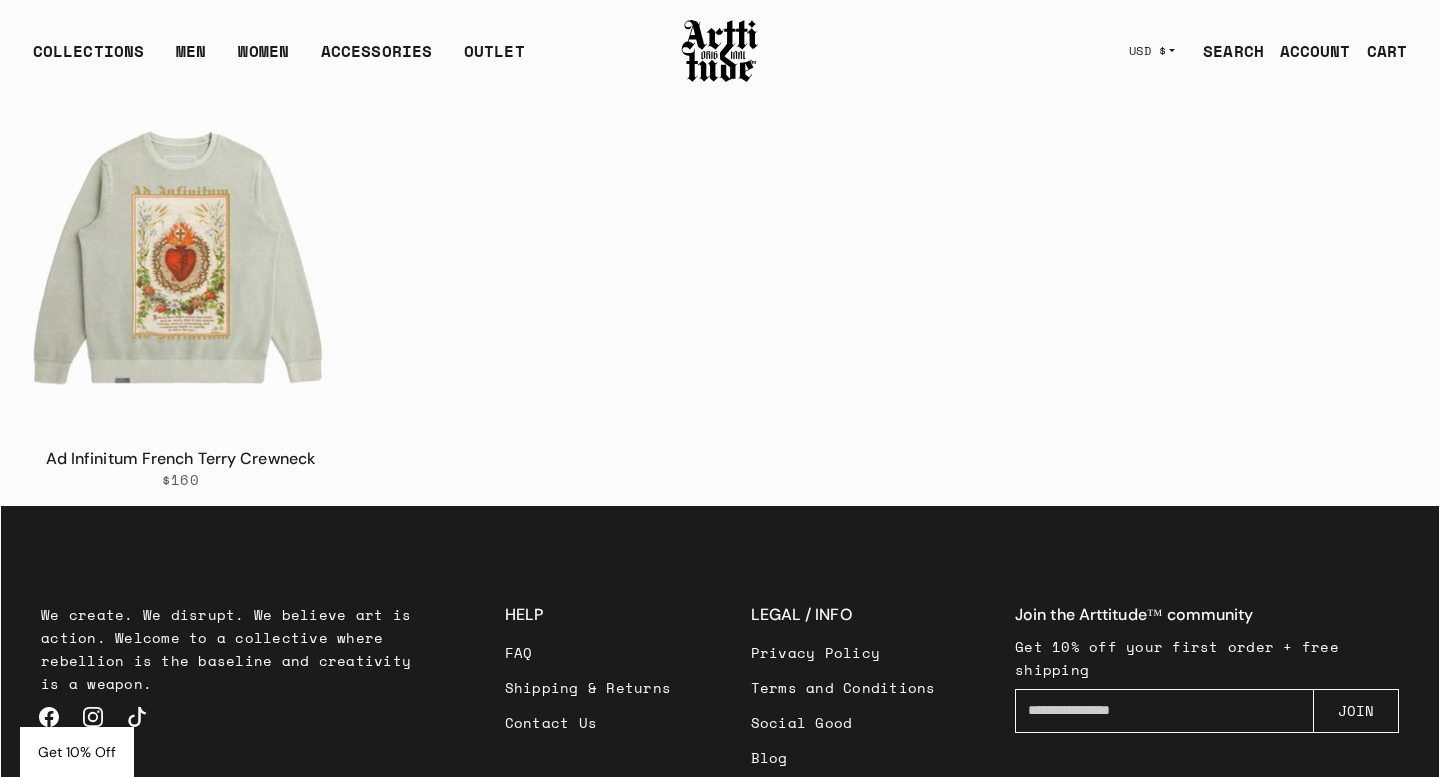 scroll, scrollTop: 3452, scrollLeft: 0, axis: vertical 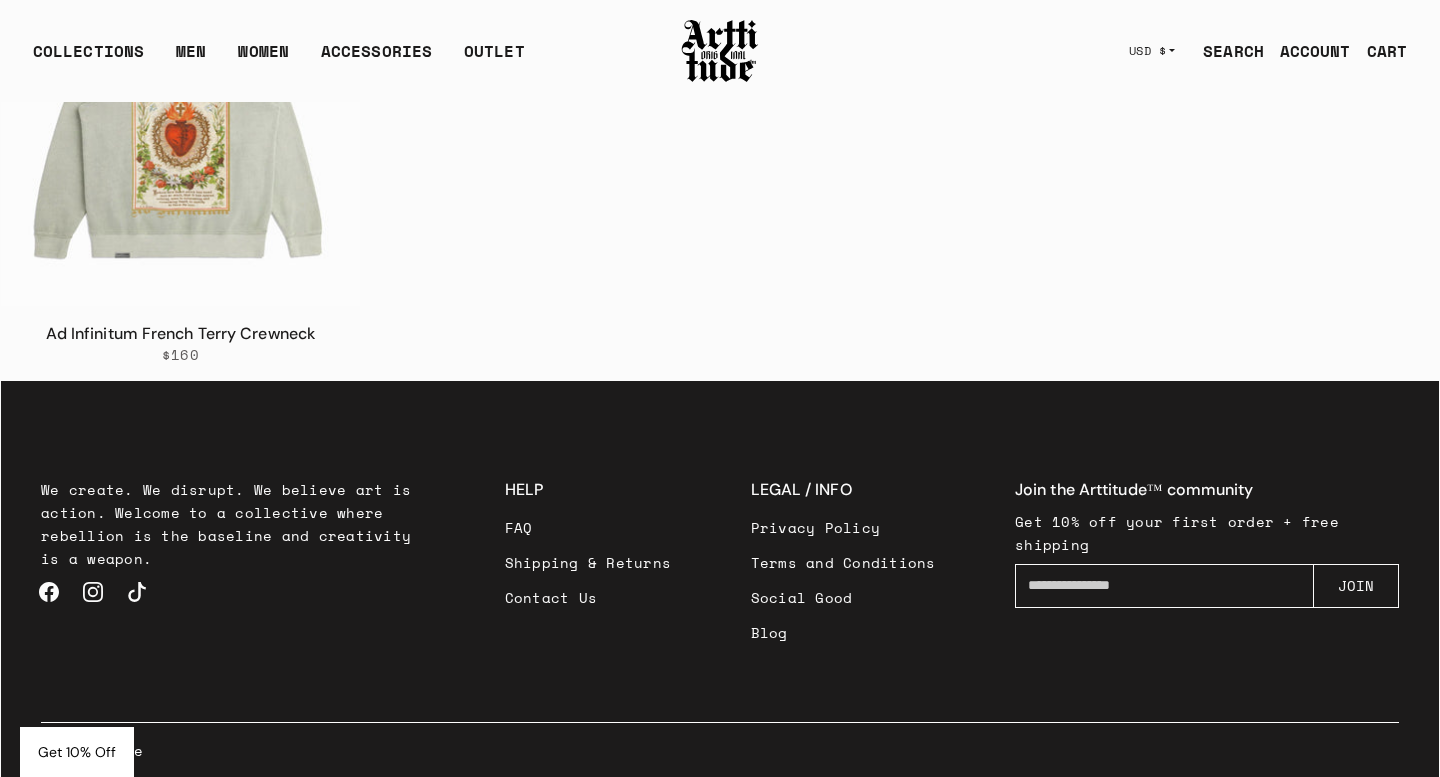 click on "Social Good" at bounding box center [843, 597] 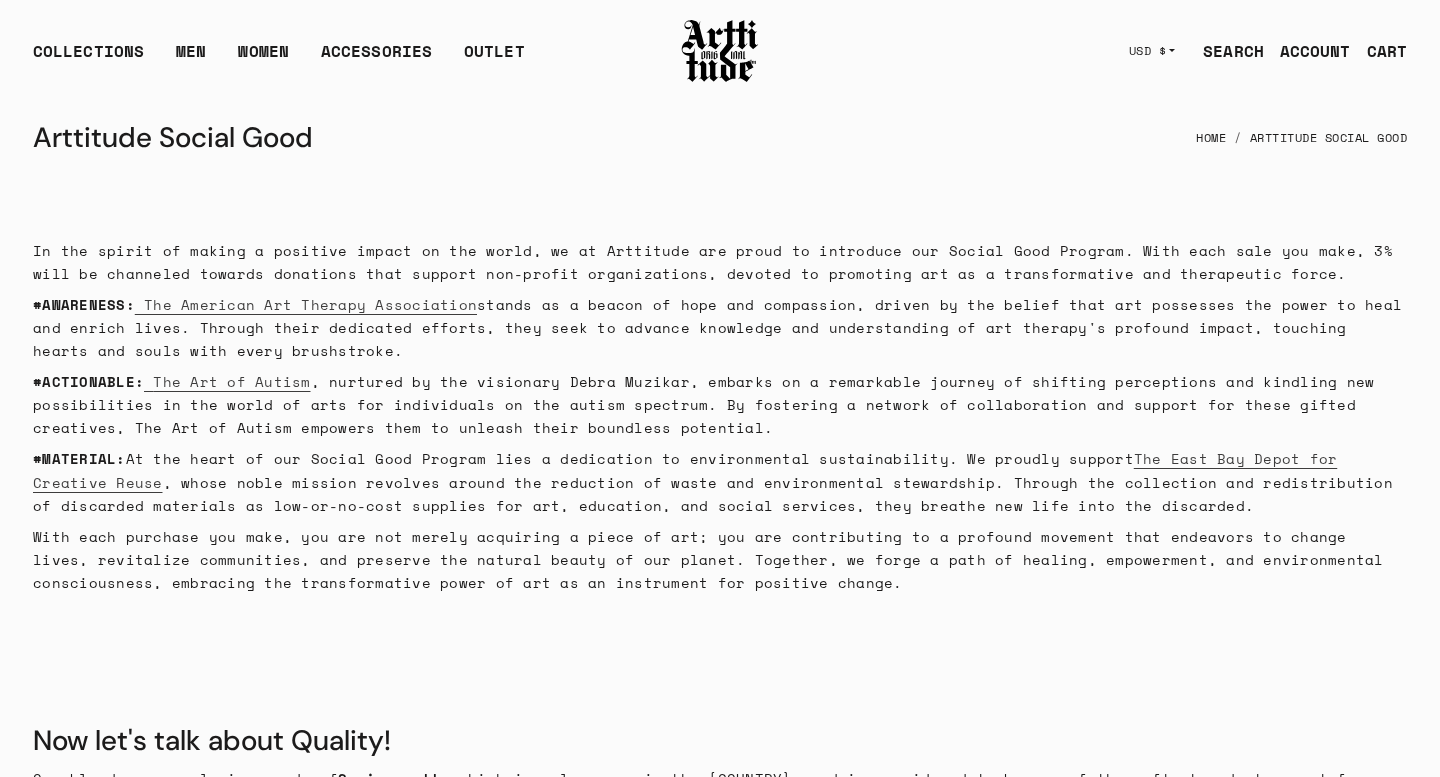scroll, scrollTop: 0, scrollLeft: 0, axis: both 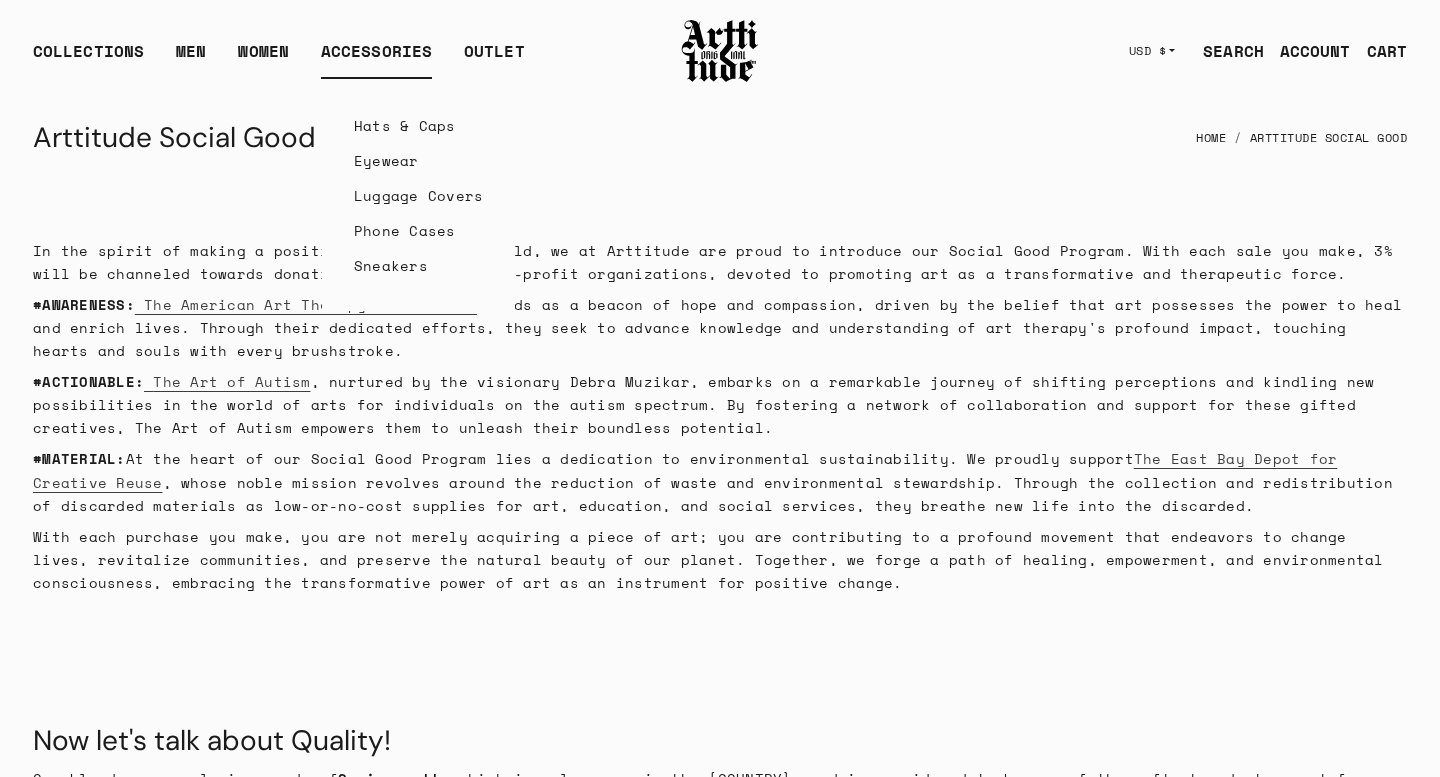 click on "Hats & Caps" at bounding box center (419, 125) 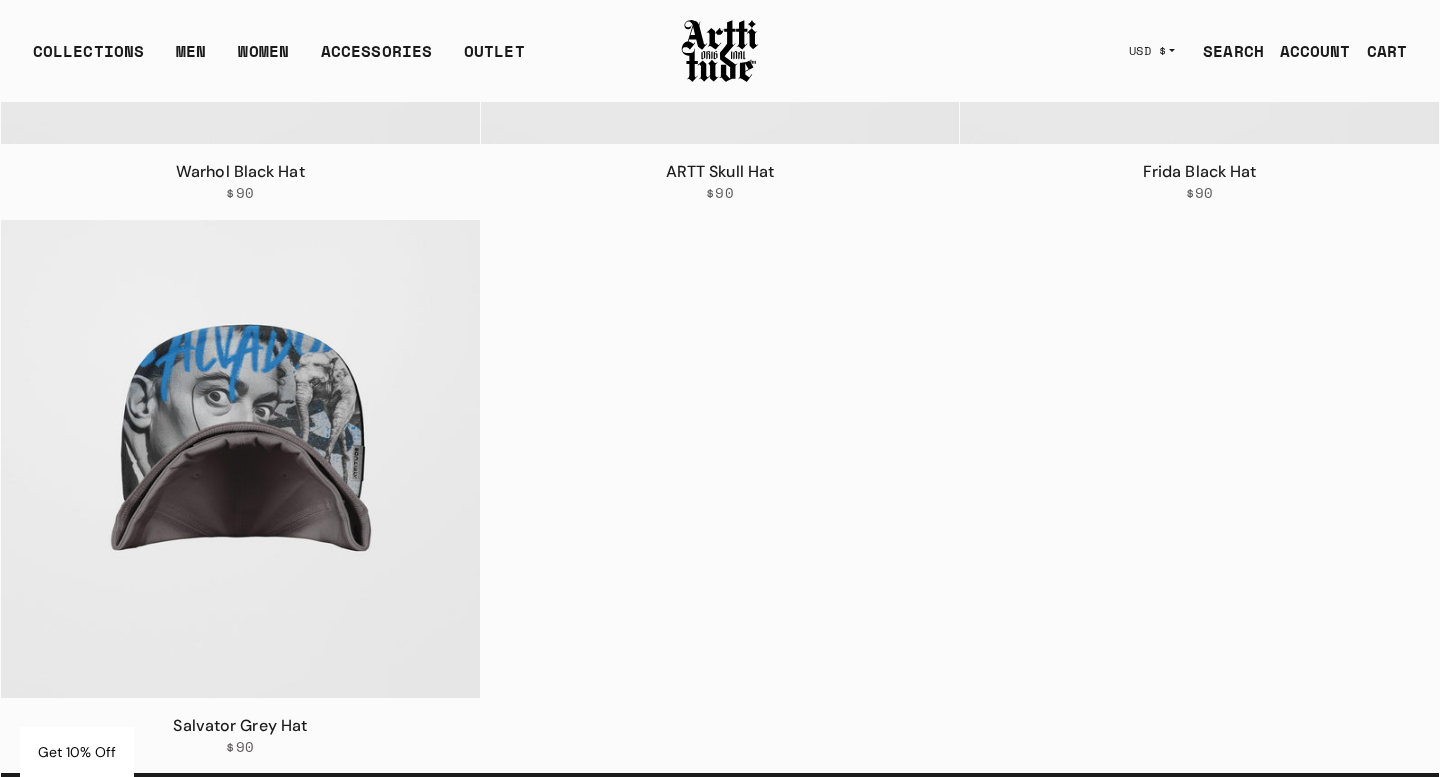 scroll, scrollTop: 637, scrollLeft: 0, axis: vertical 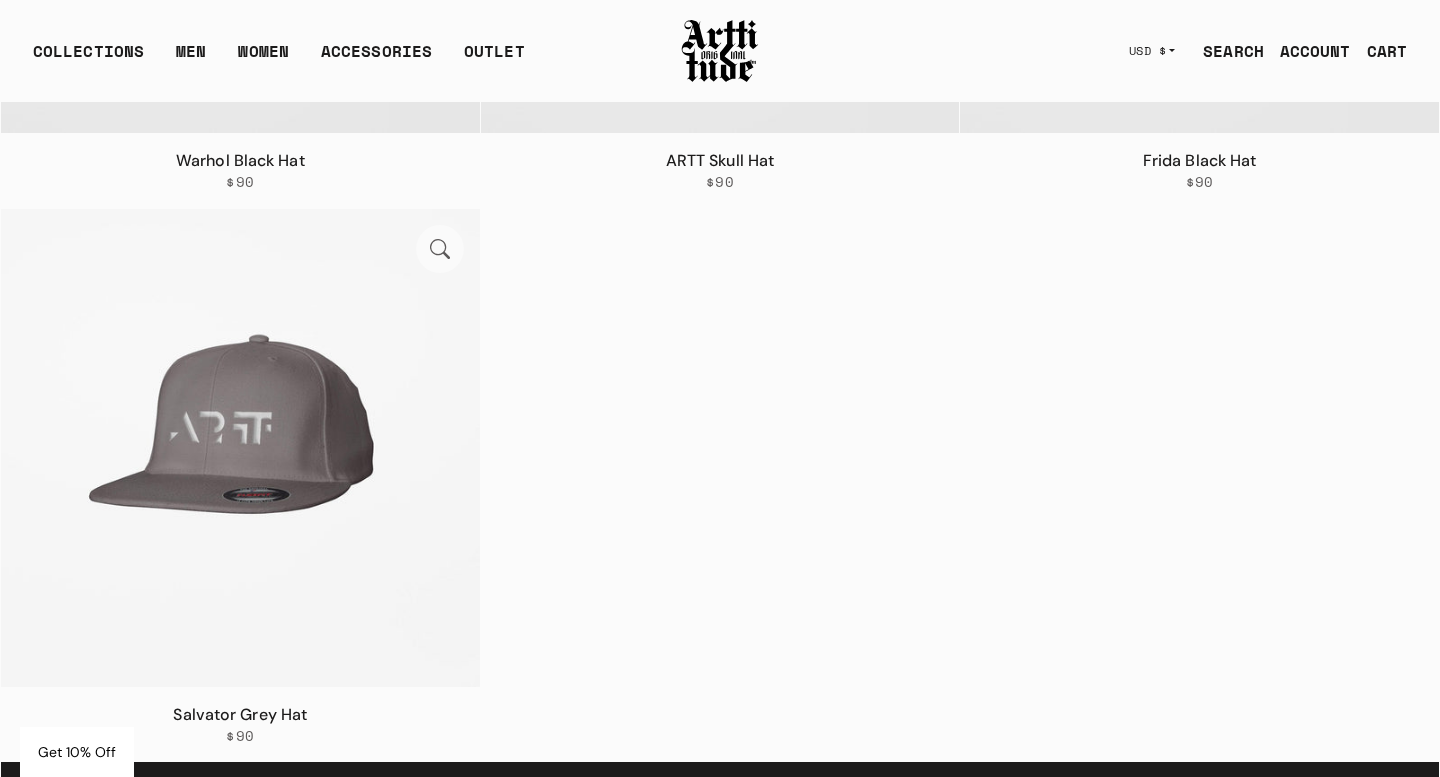 click at bounding box center (240, 448) 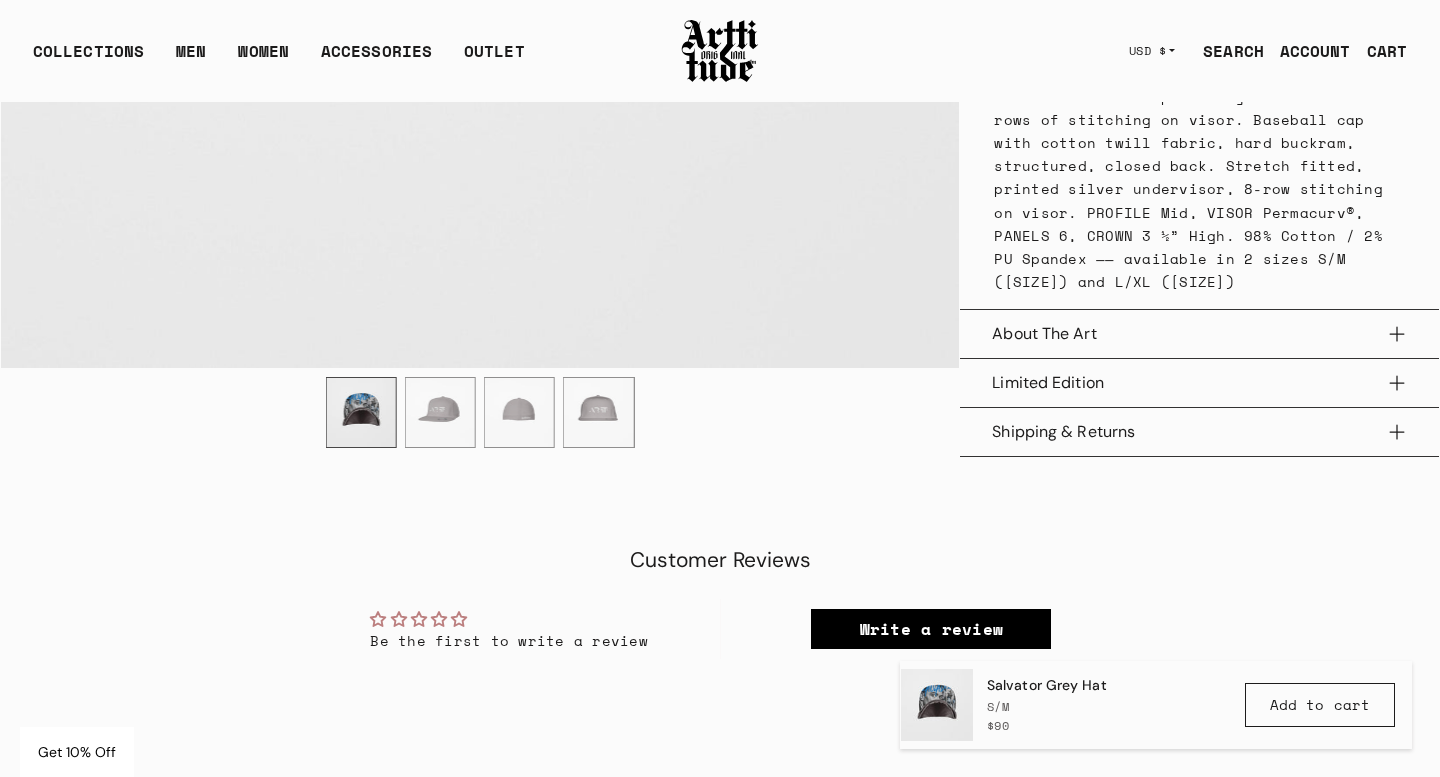 scroll, scrollTop: 767, scrollLeft: 0, axis: vertical 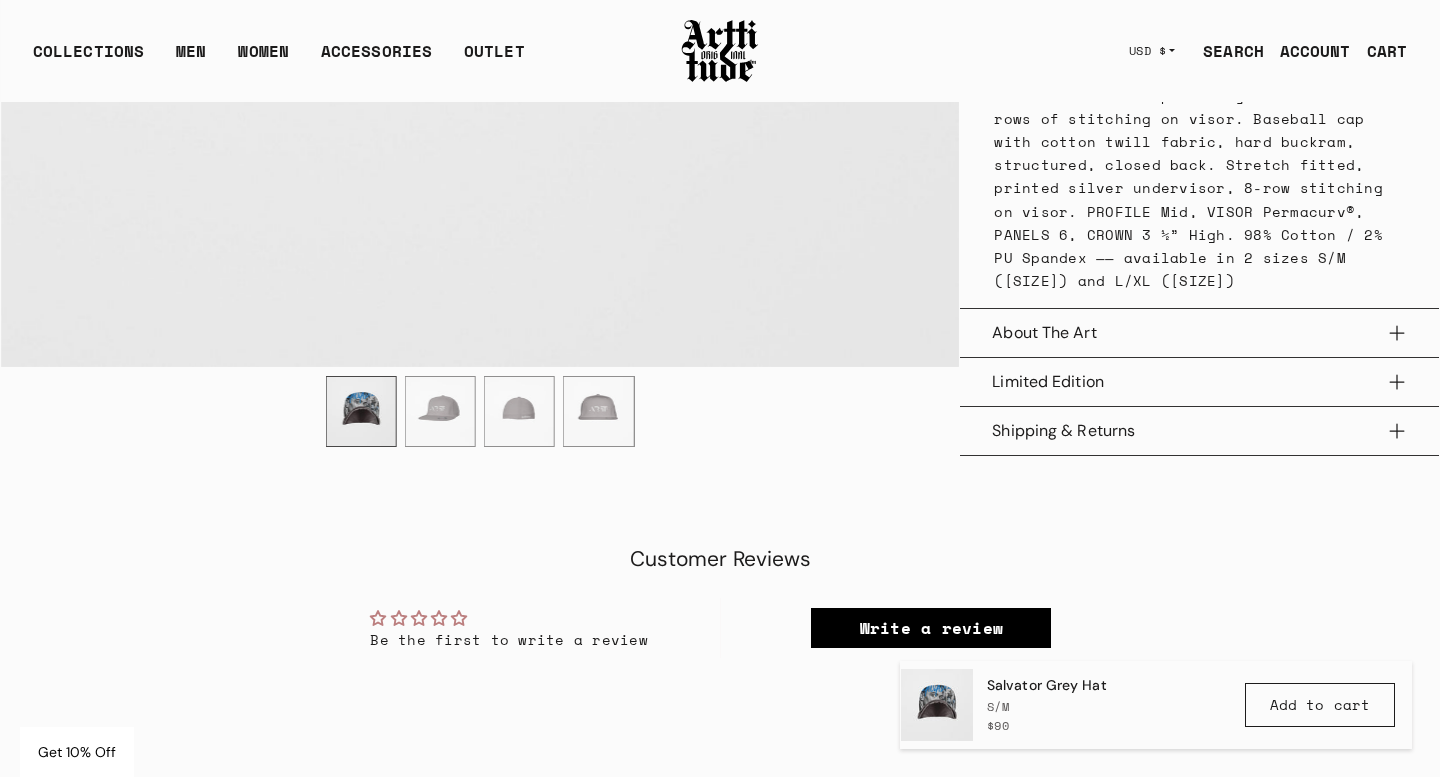 click at bounding box center [440, 411] 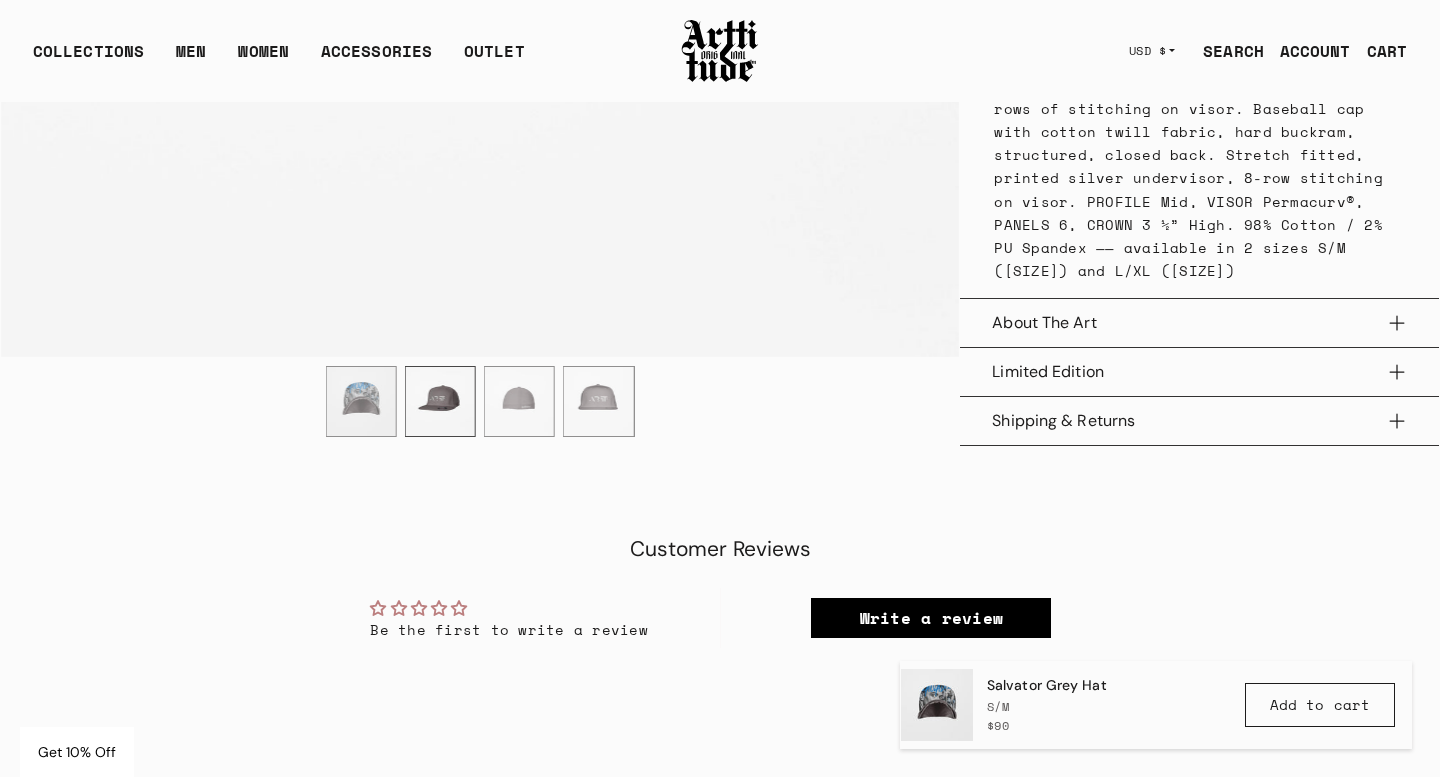 scroll, scrollTop: 788, scrollLeft: 0, axis: vertical 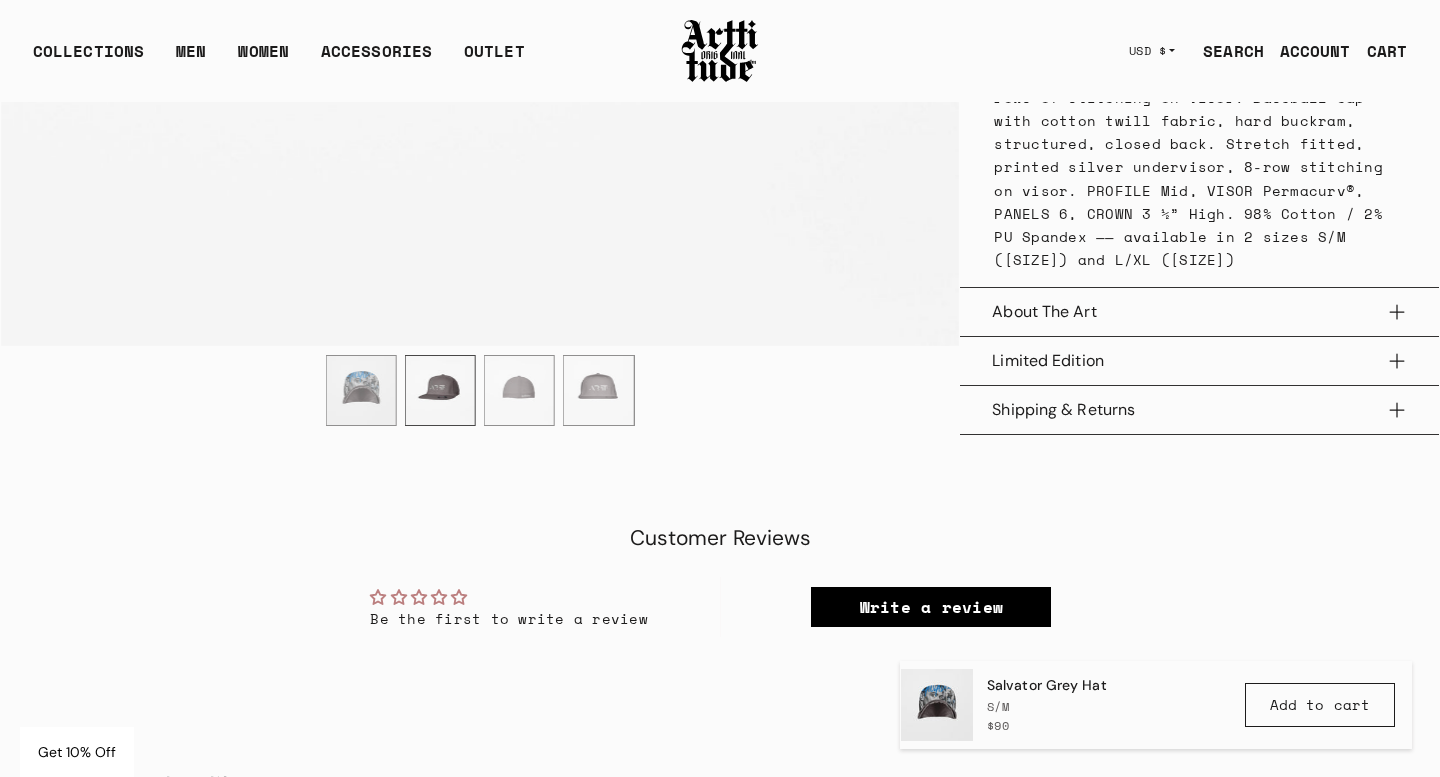 click at bounding box center [598, 390] 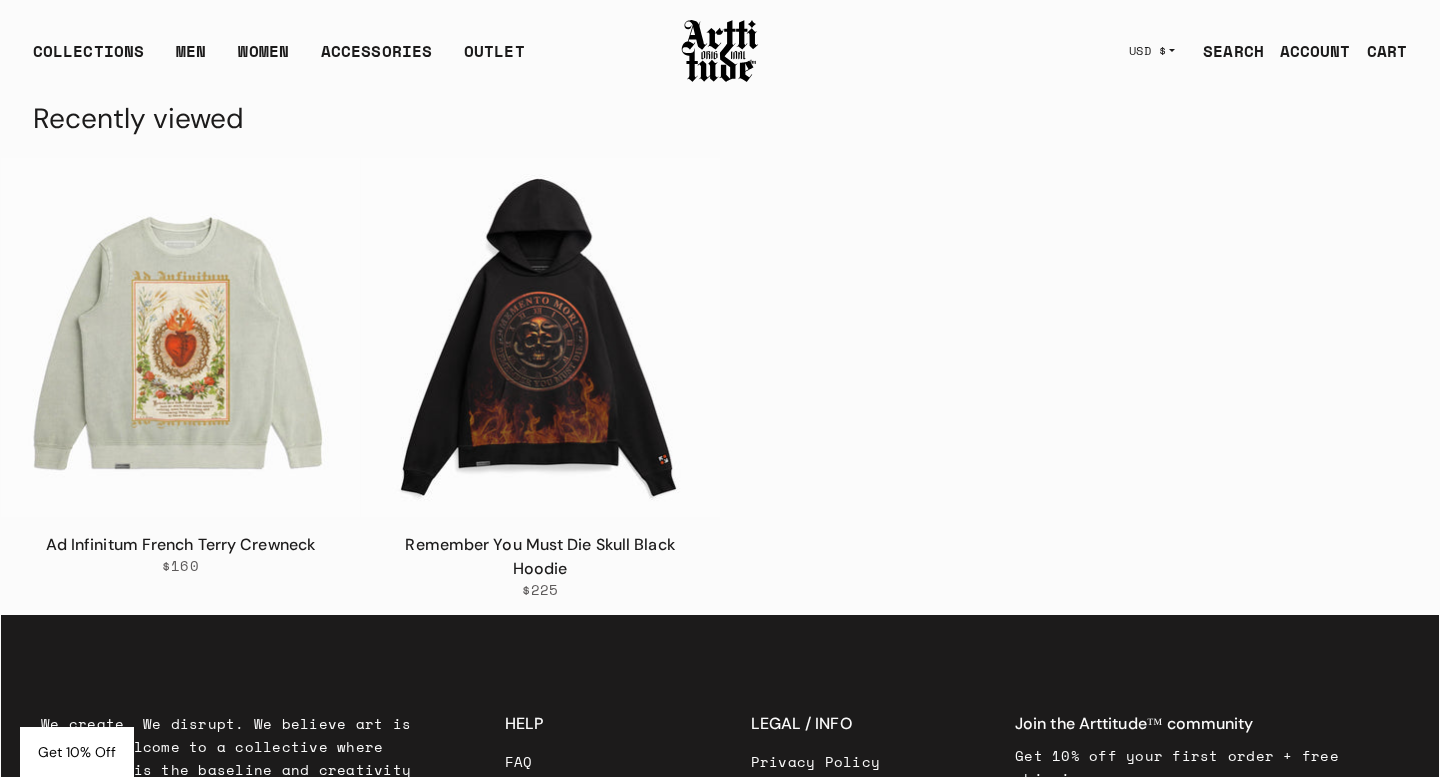 scroll, scrollTop: 2208, scrollLeft: 0, axis: vertical 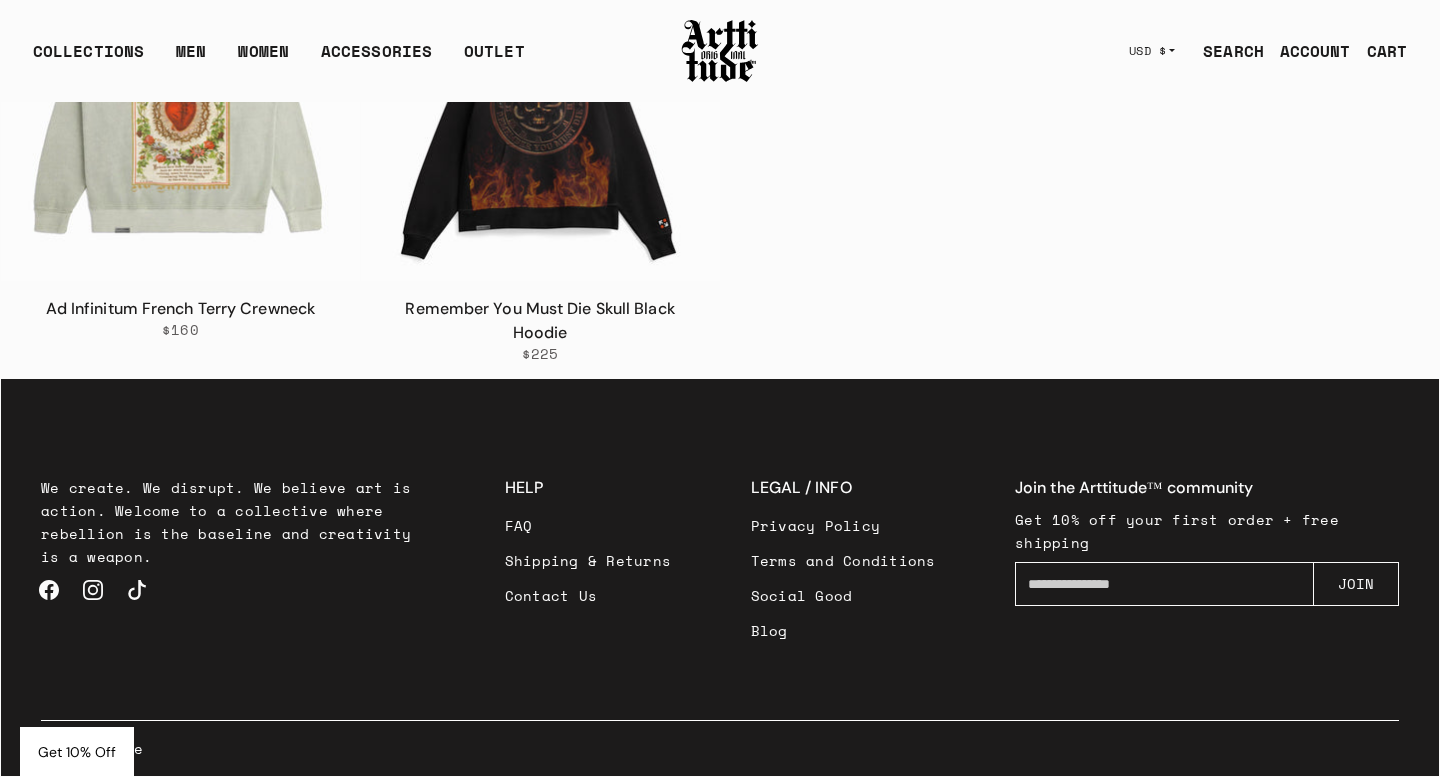 click on "Social Good" at bounding box center [843, 595] 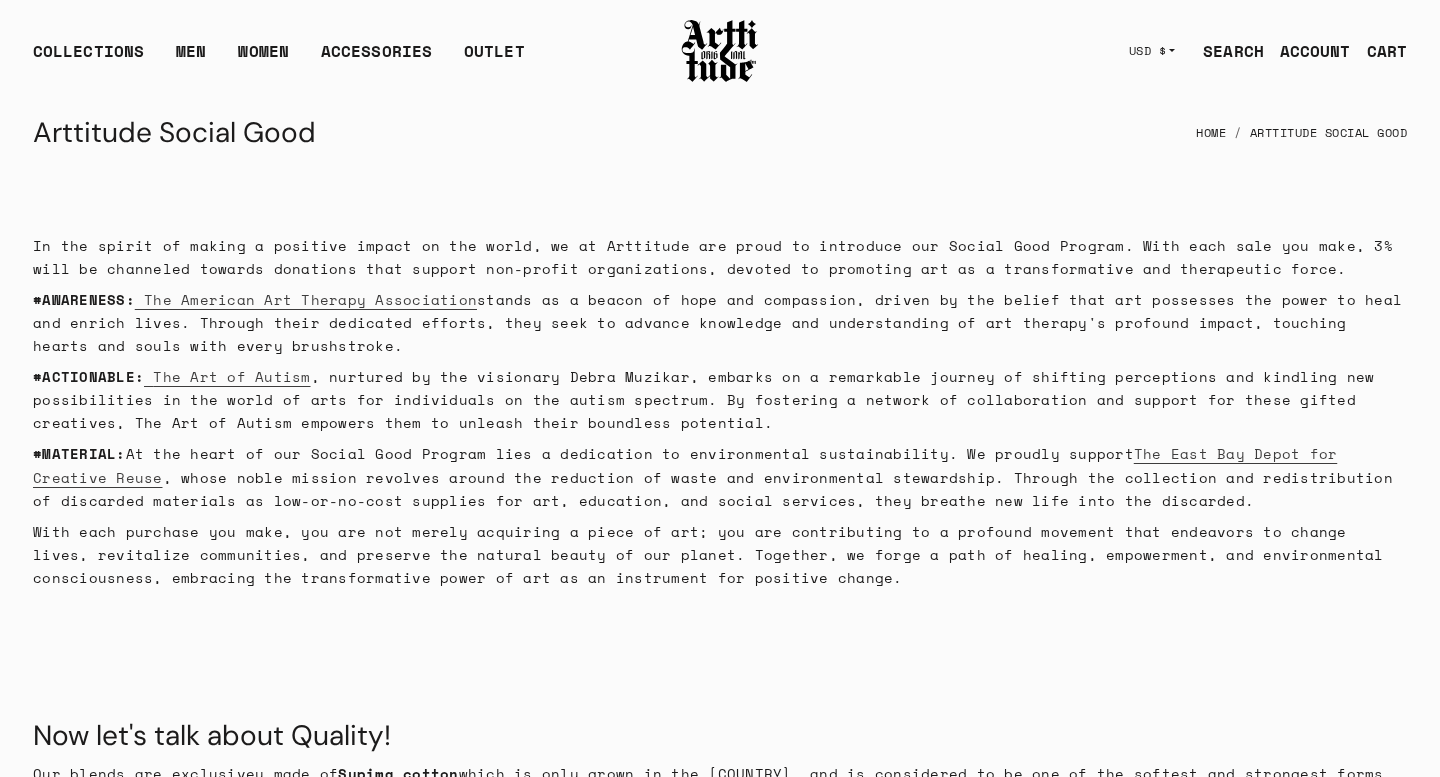 scroll, scrollTop: 0, scrollLeft: 0, axis: both 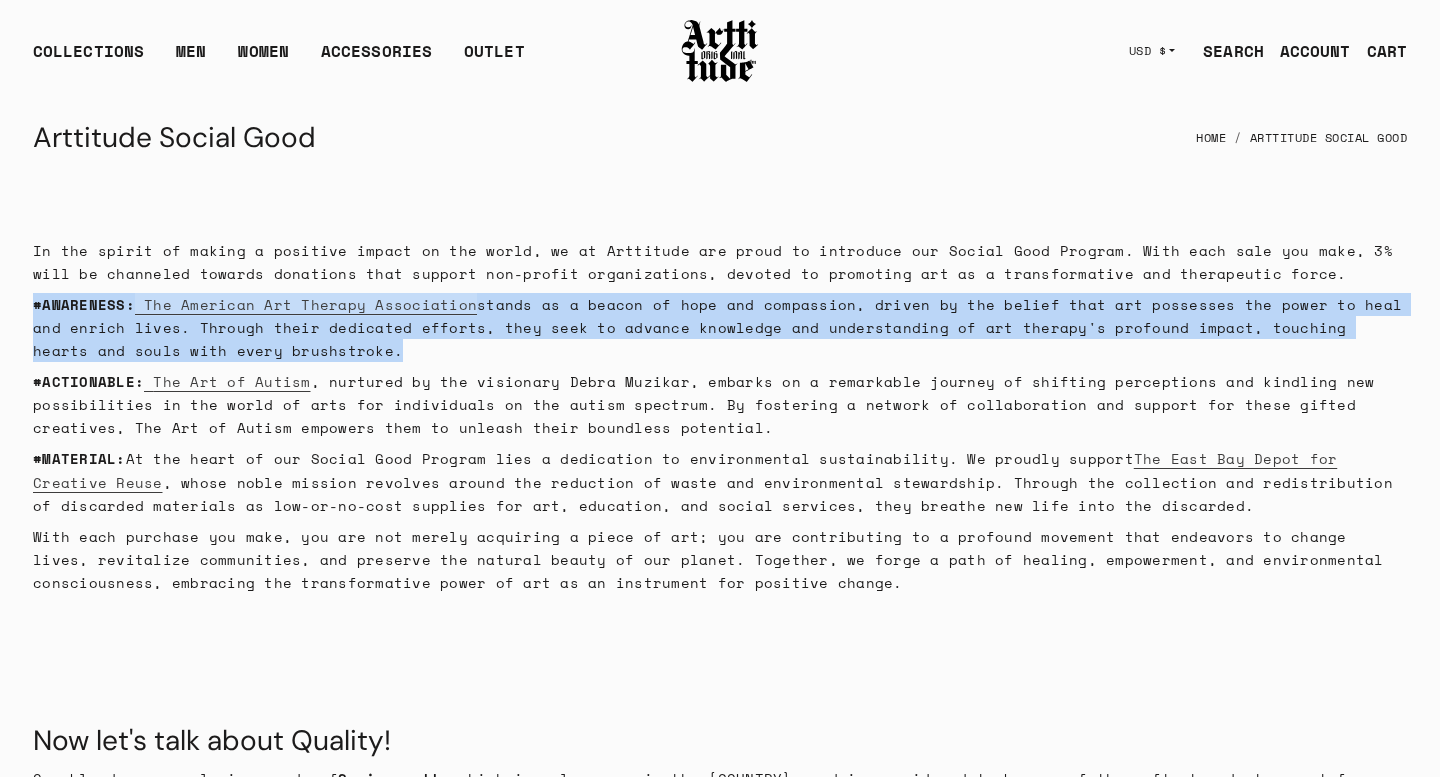 drag, startPoint x: 229, startPoint y: 352, endPoint x: 9, endPoint y: 303, distance: 225.39078 